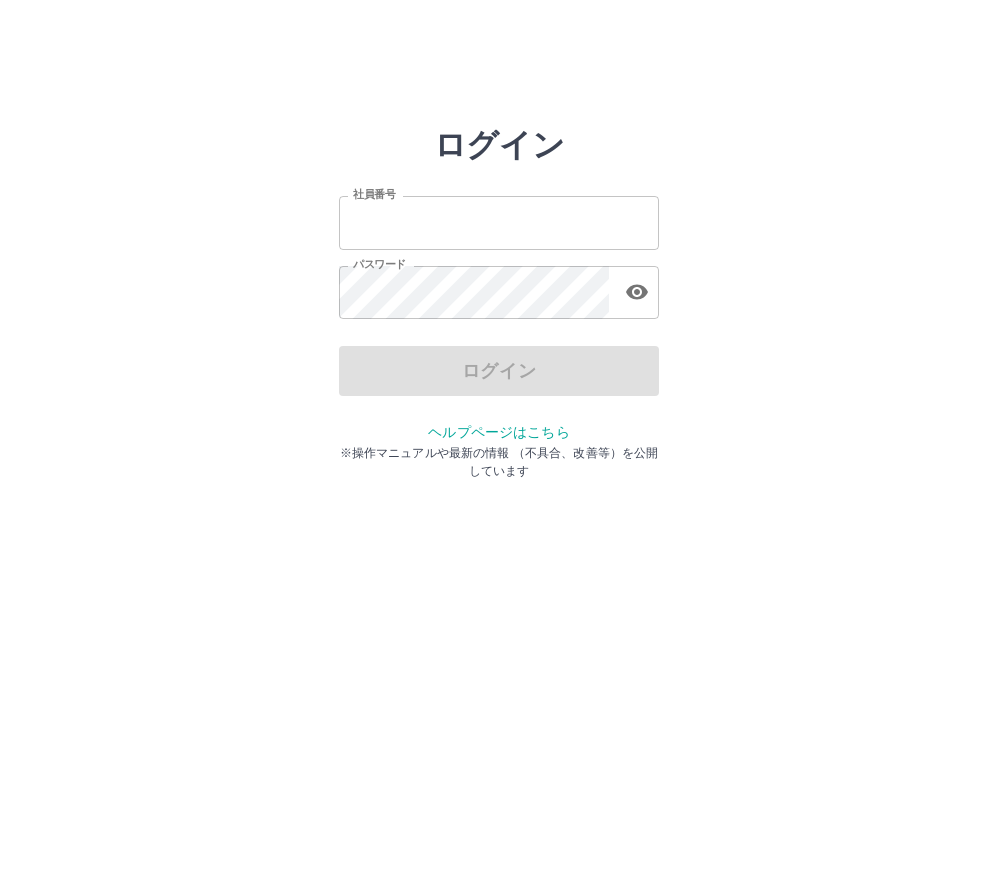 scroll, scrollTop: 0, scrollLeft: 0, axis: both 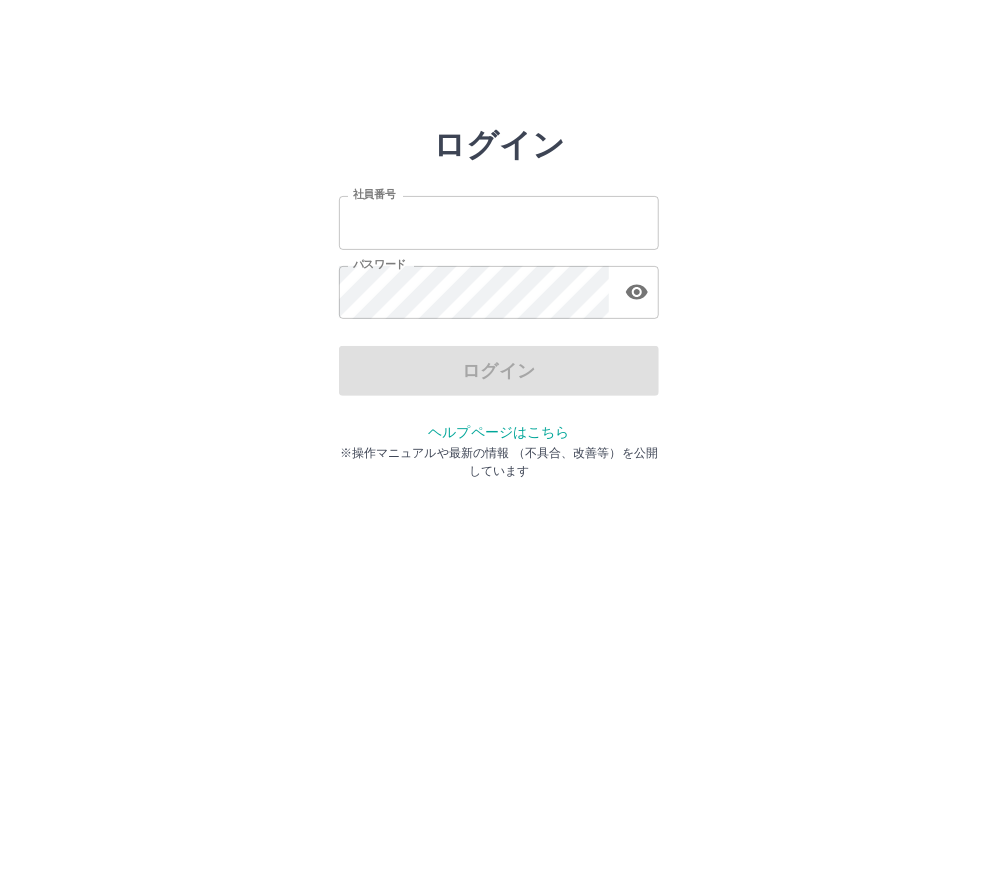 type on "*******" 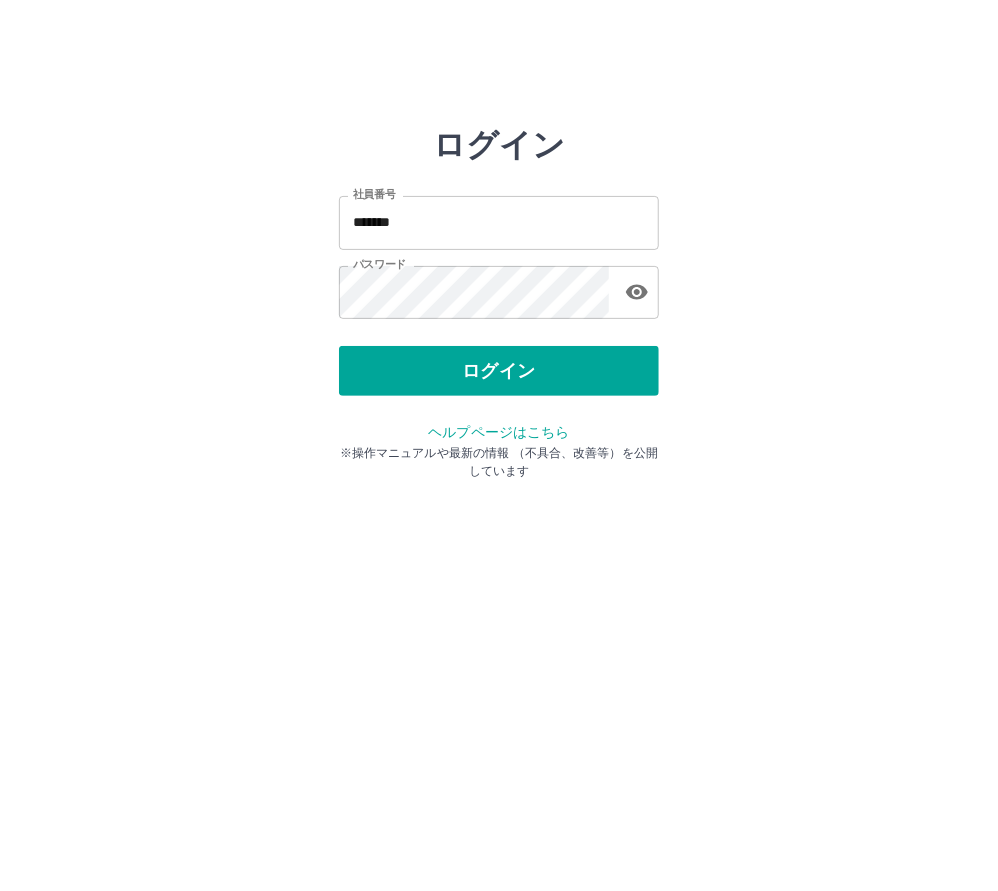 click on "ログイン" at bounding box center (499, 371) 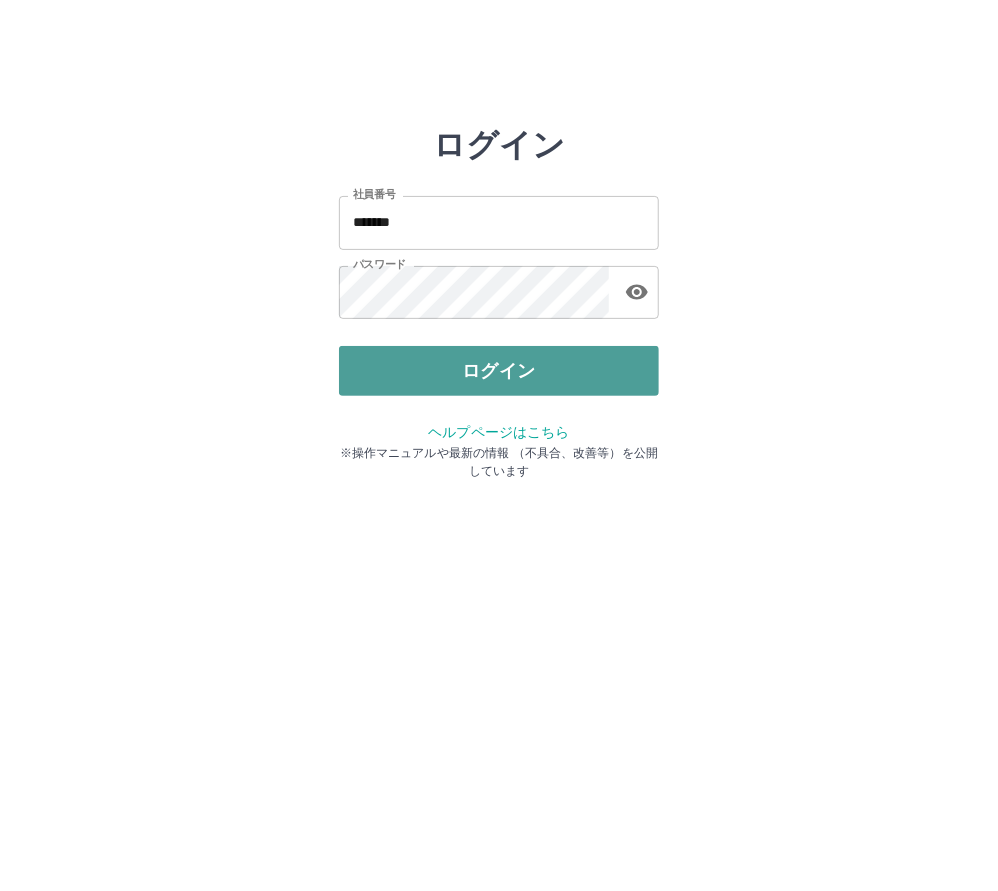 click on "ログイン" at bounding box center (499, 371) 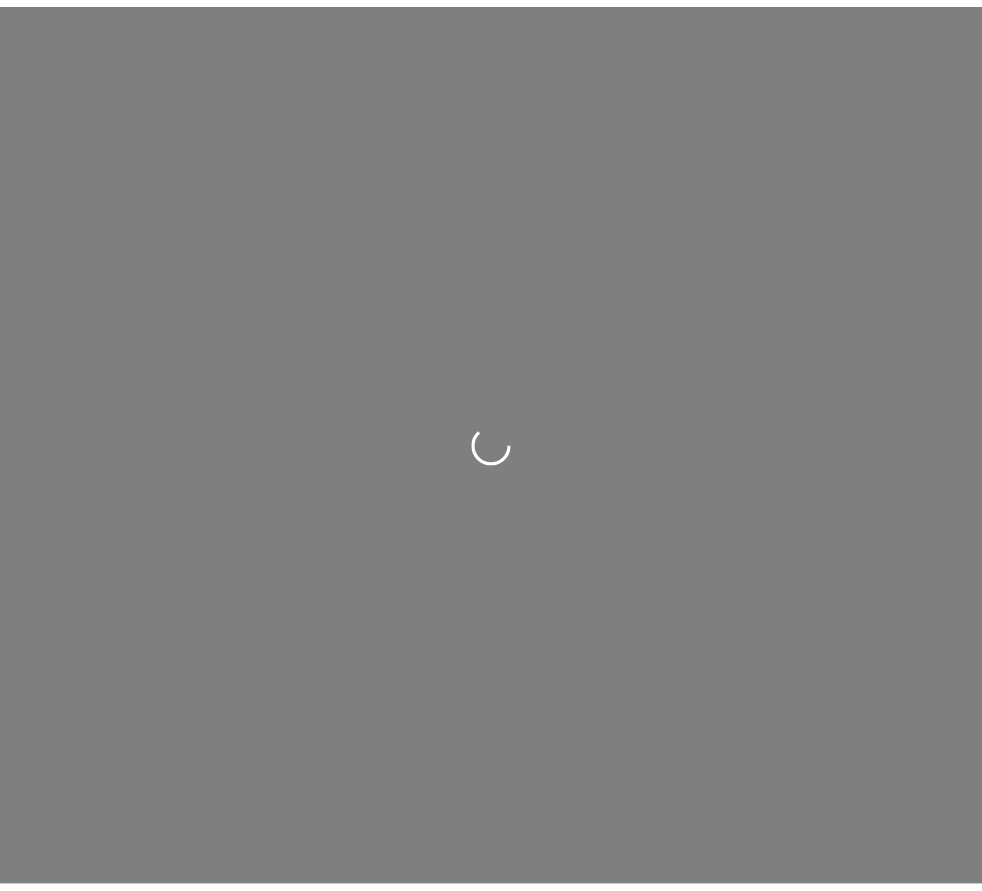 scroll, scrollTop: 0, scrollLeft: 0, axis: both 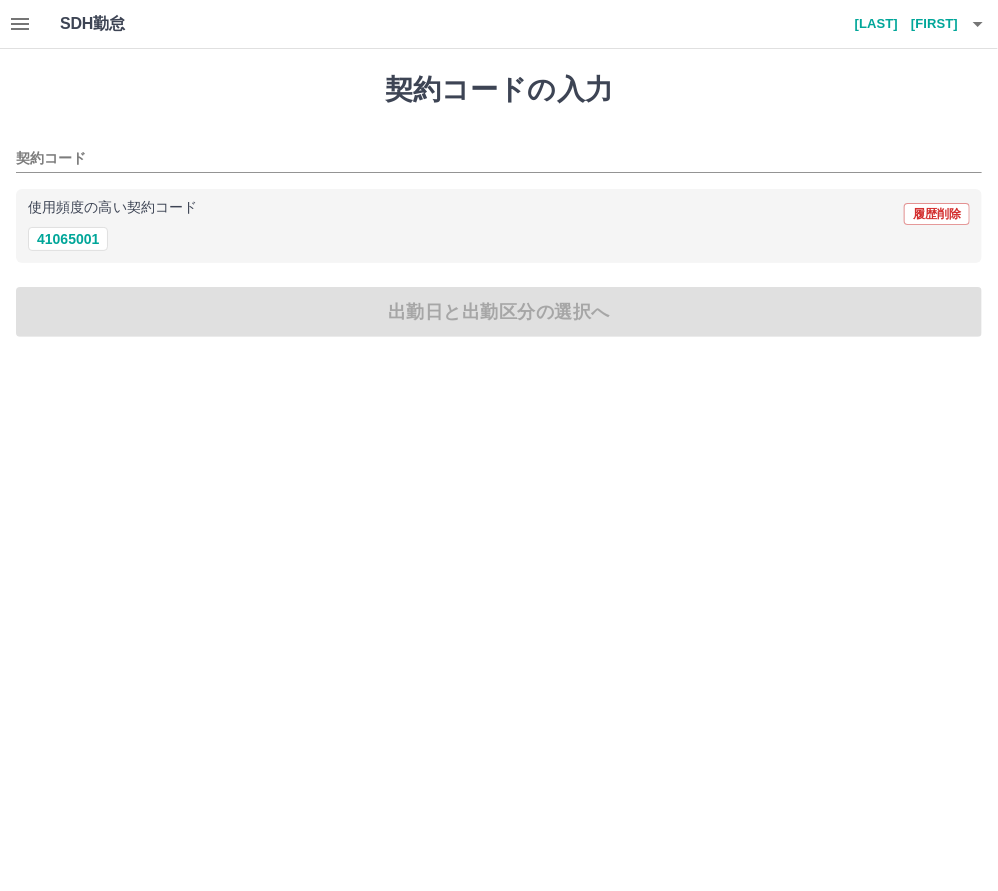 click 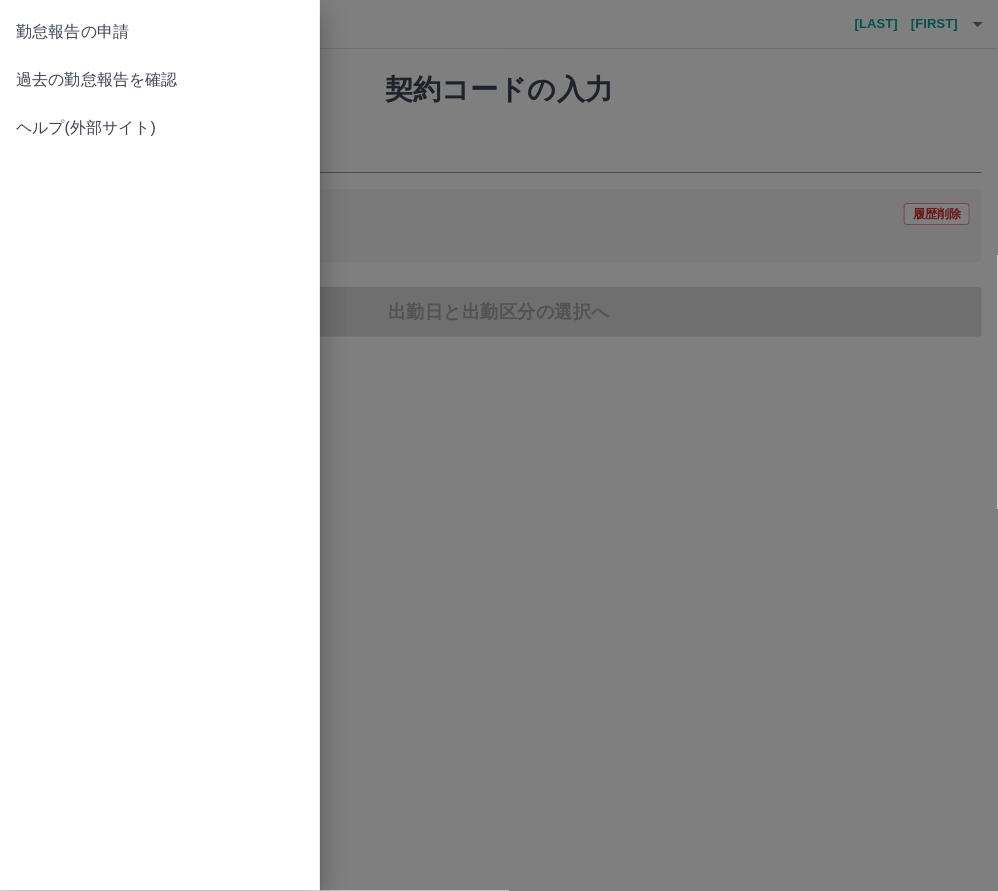 click on "過去の勤怠報告を確認" at bounding box center [160, 80] 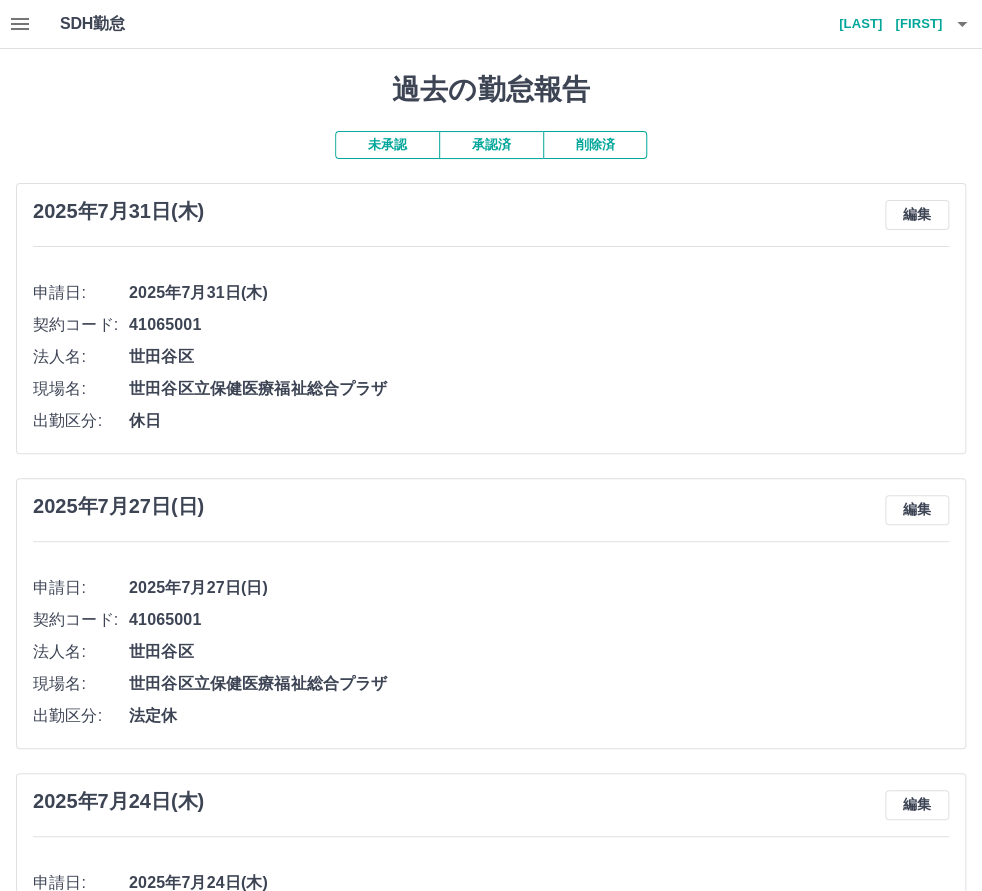 click on "承認済" at bounding box center [491, 145] 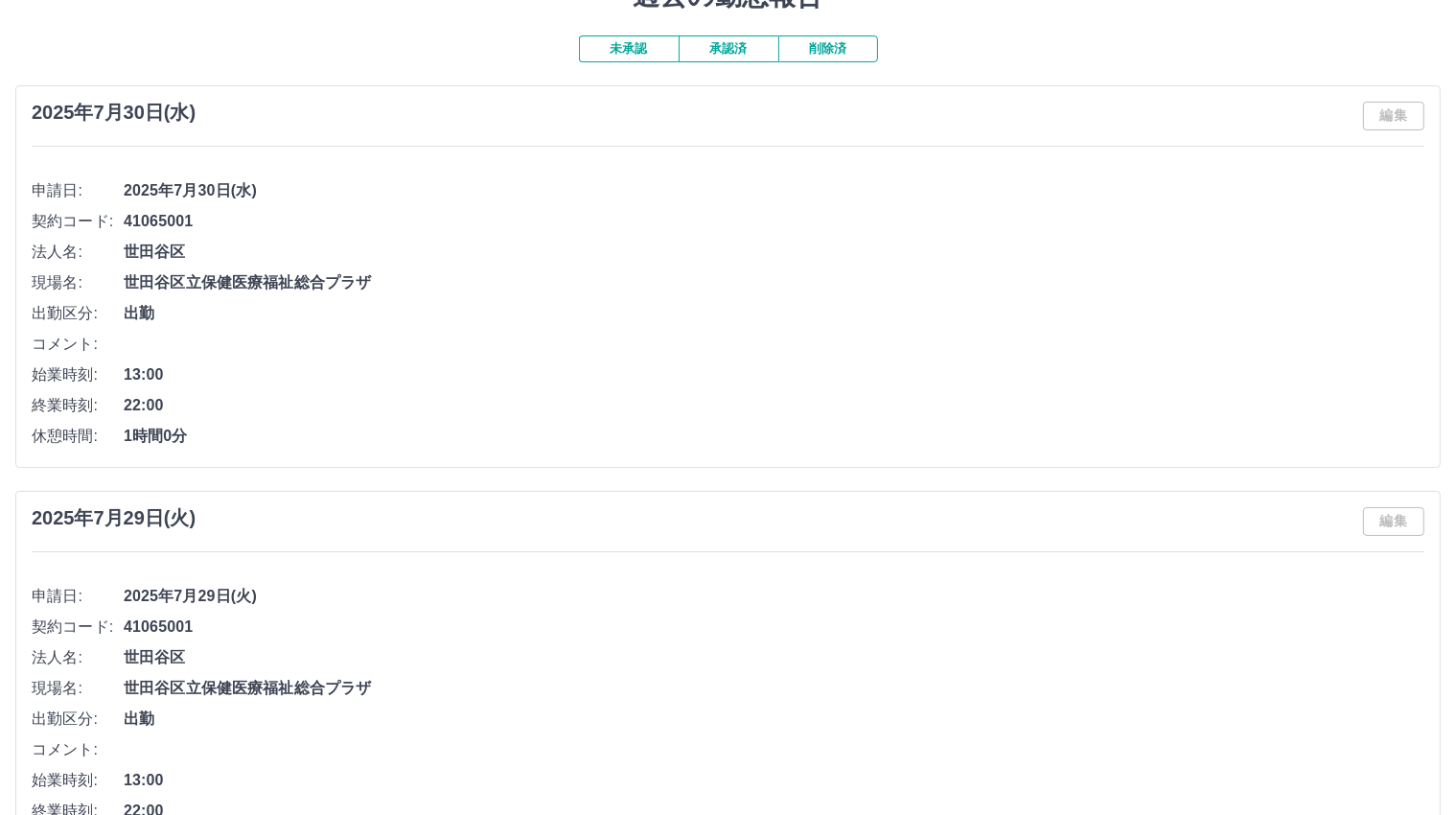 scroll, scrollTop: 0, scrollLeft: 0, axis: both 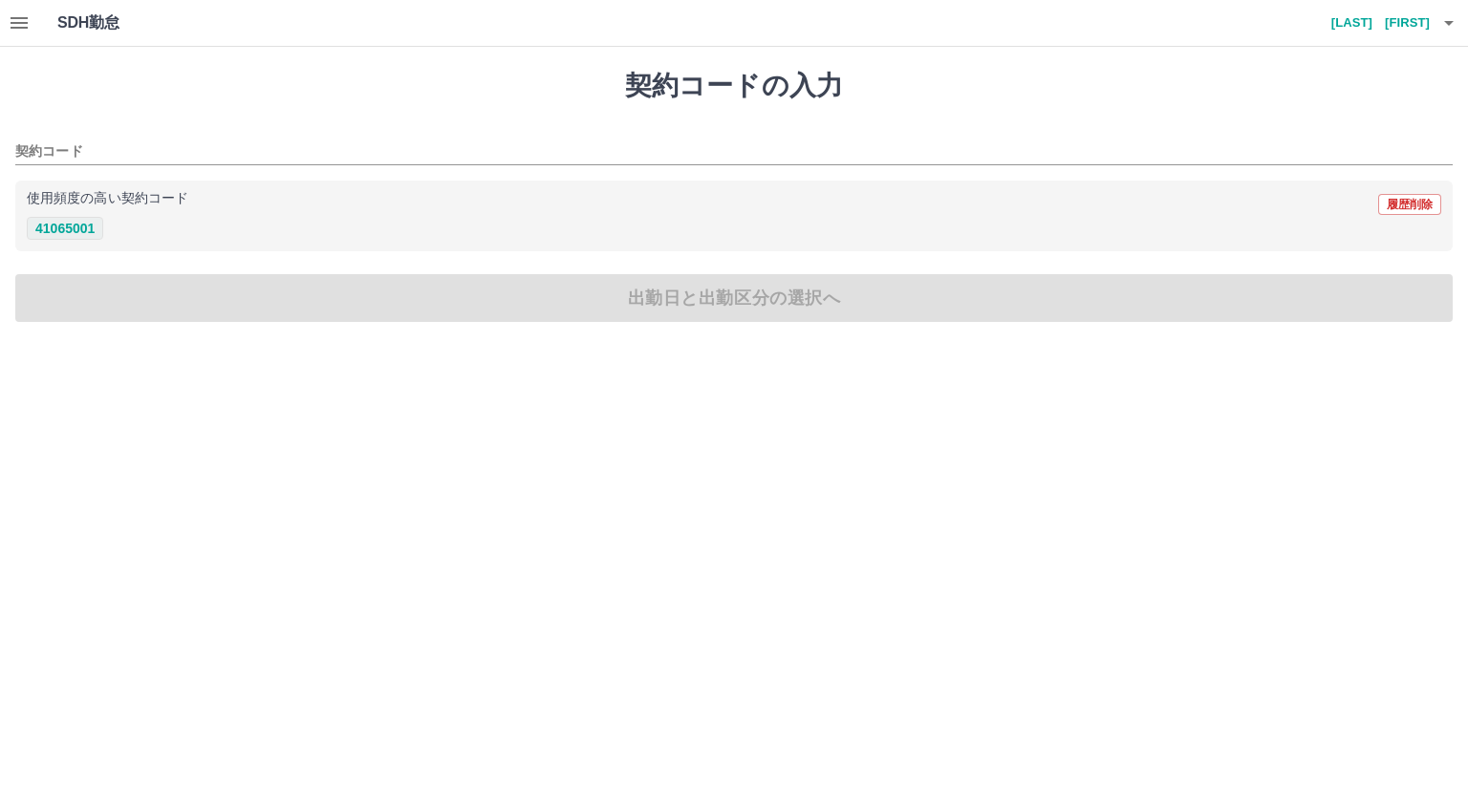 click on "41065001" at bounding box center [65, 228] 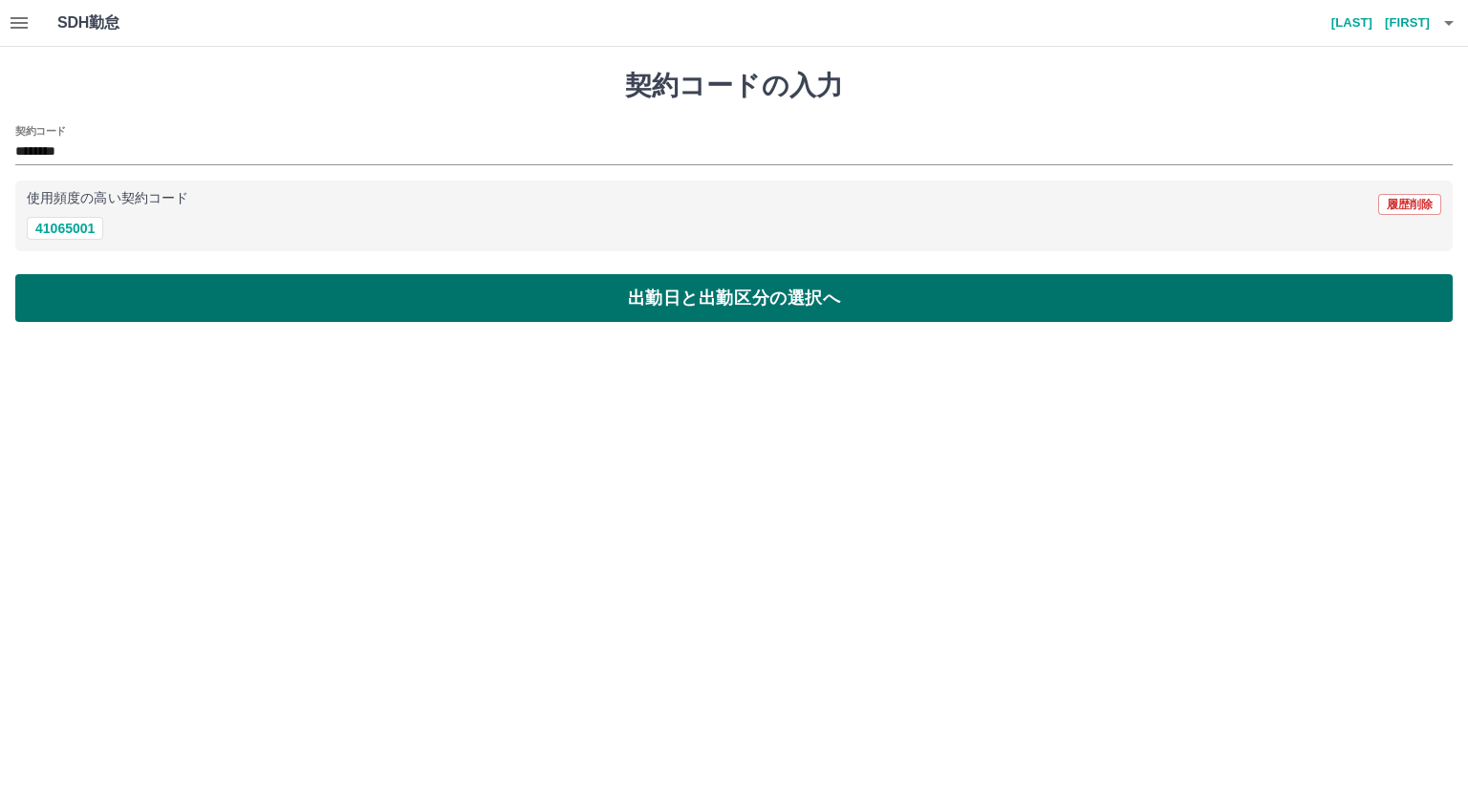 click on "出勤日と出勤区分の選択へ" at bounding box center (734, 298) 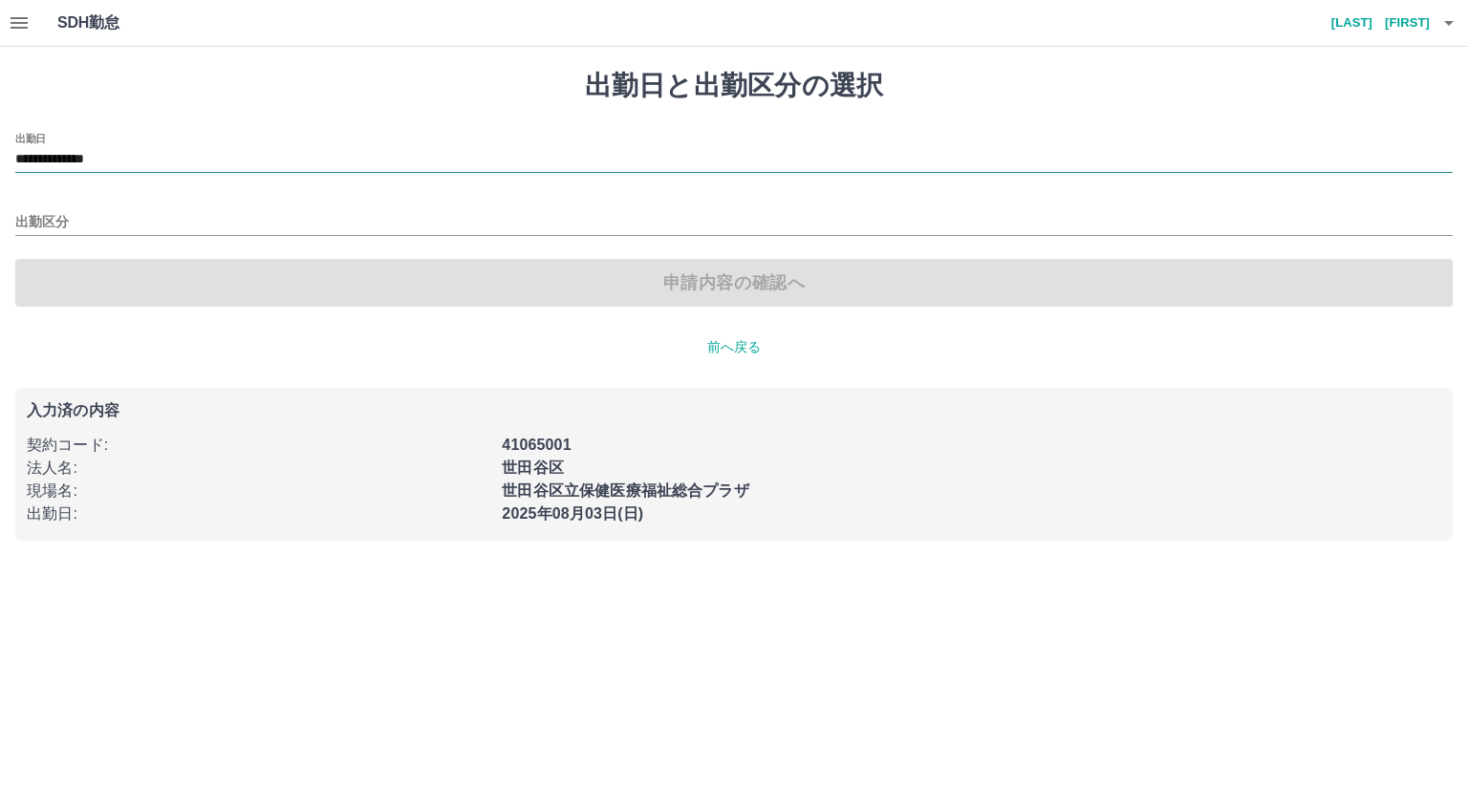 click on "**********" at bounding box center [734, 160] 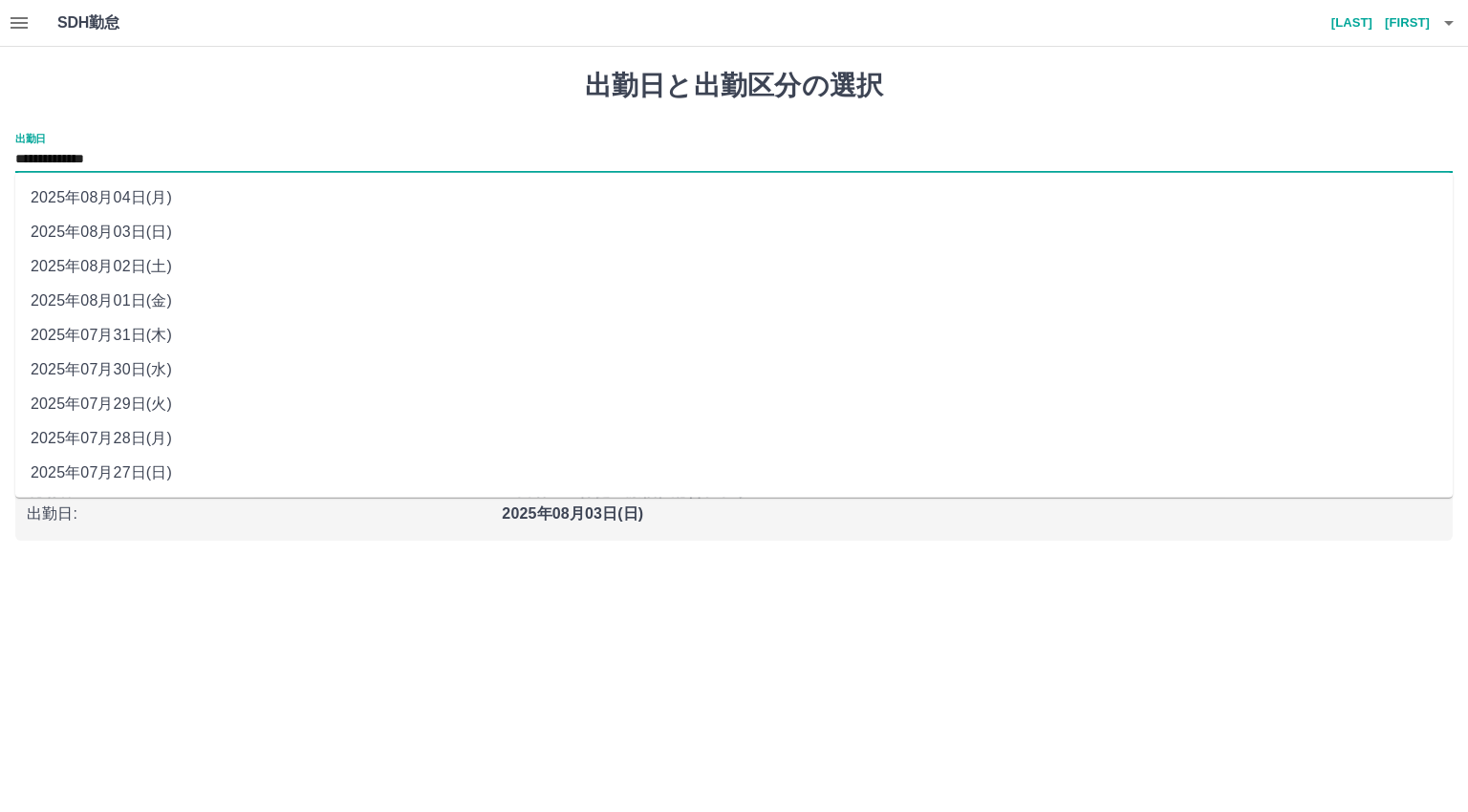 click on "2025年08月01日(金)" at bounding box center (734, 301) 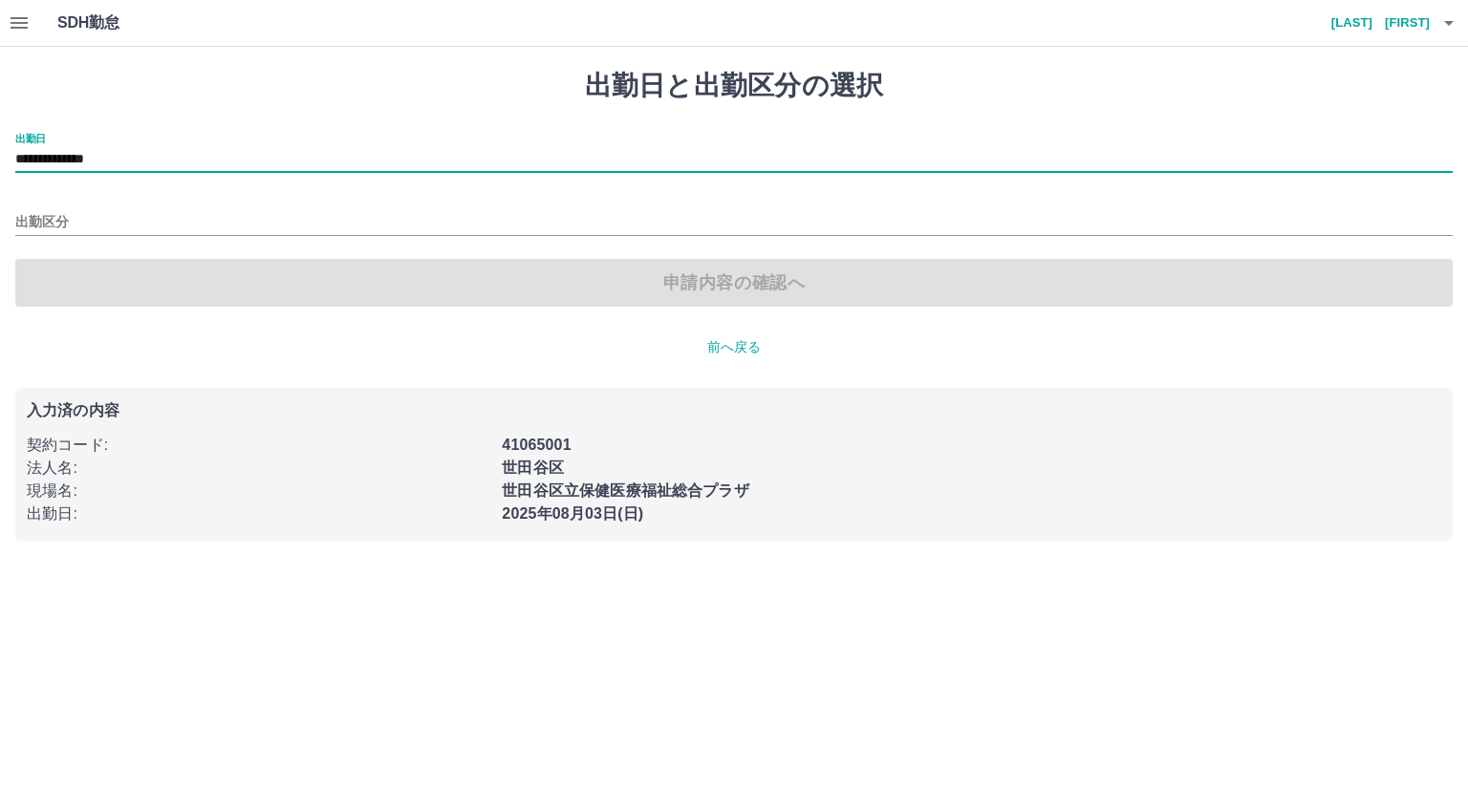 click on "出勤区分" at bounding box center (734, 216) 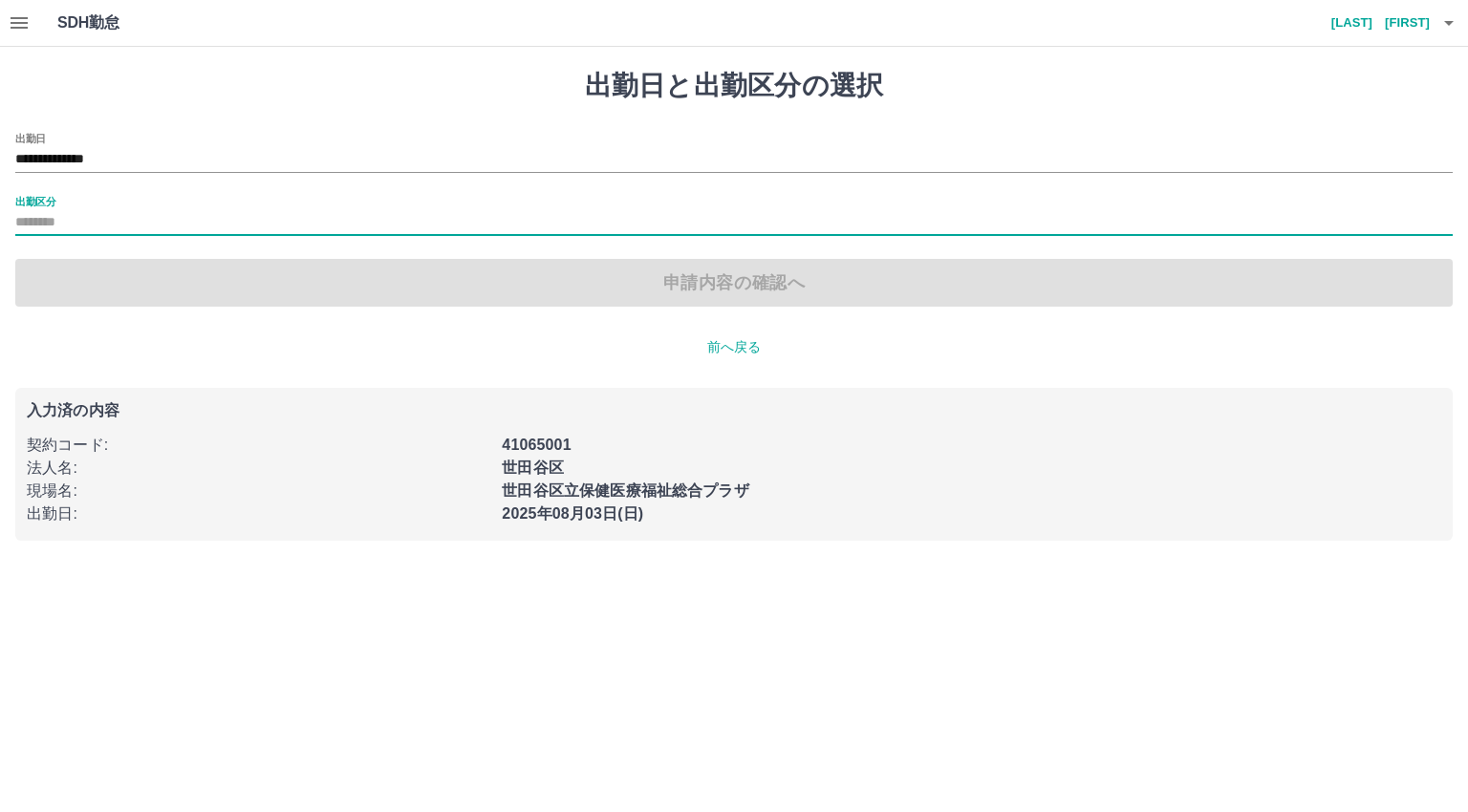 click on "出勤区分" at bounding box center [734, 223] 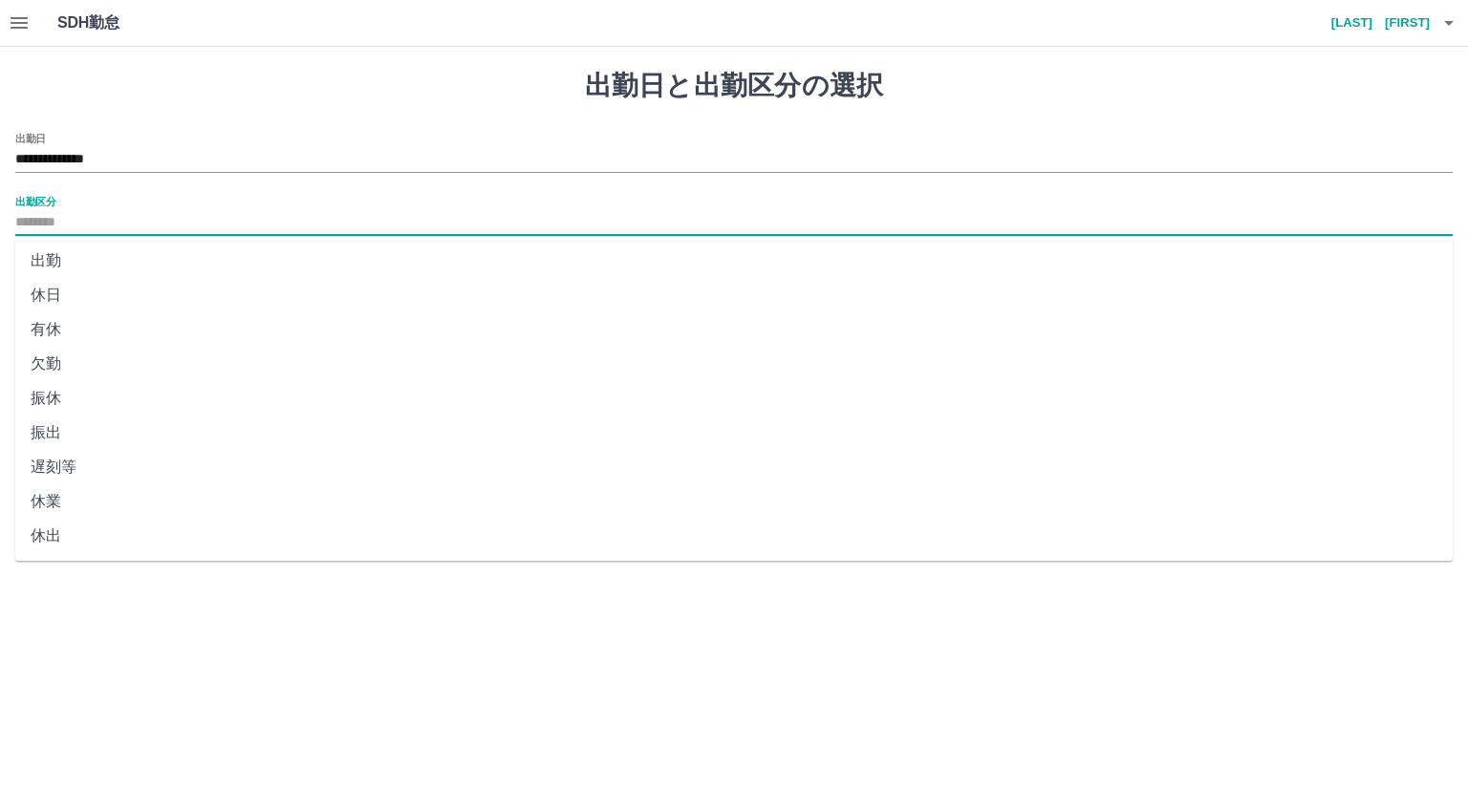 click on "有休" at bounding box center (734, 330) 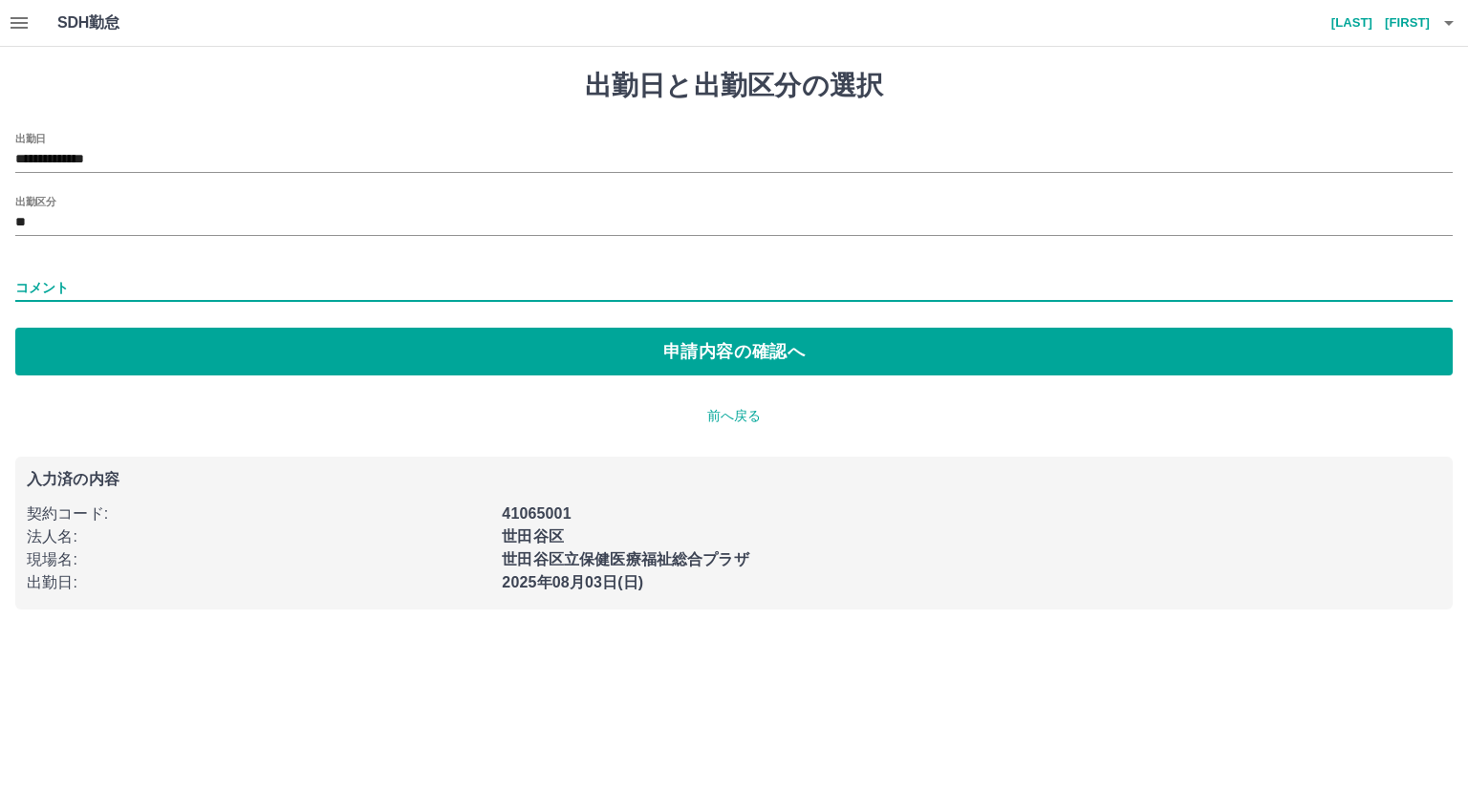 click on "コメント" at bounding box center (734, 288) 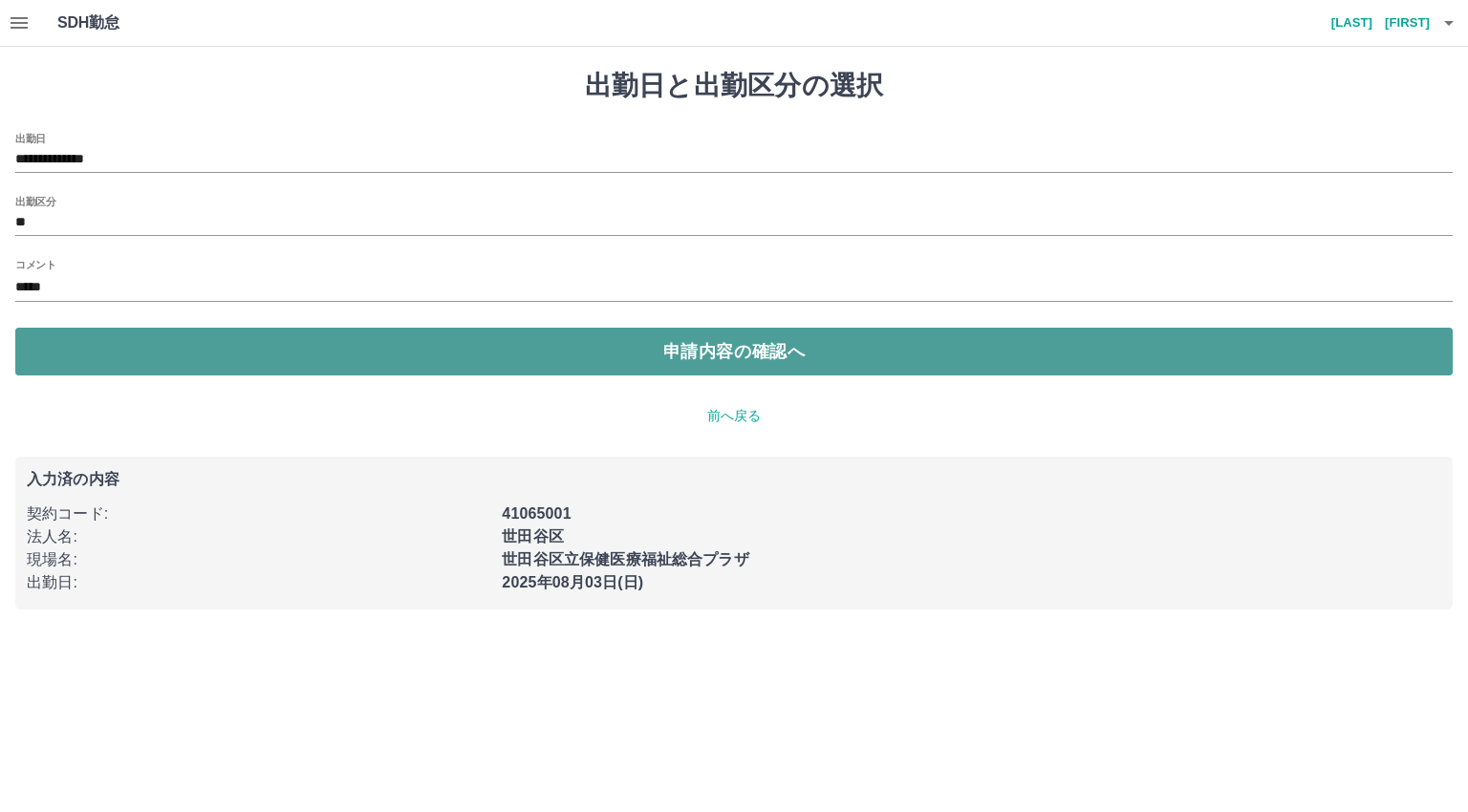 click on "申請内容の確認へ" at bounding box center [734, 352] 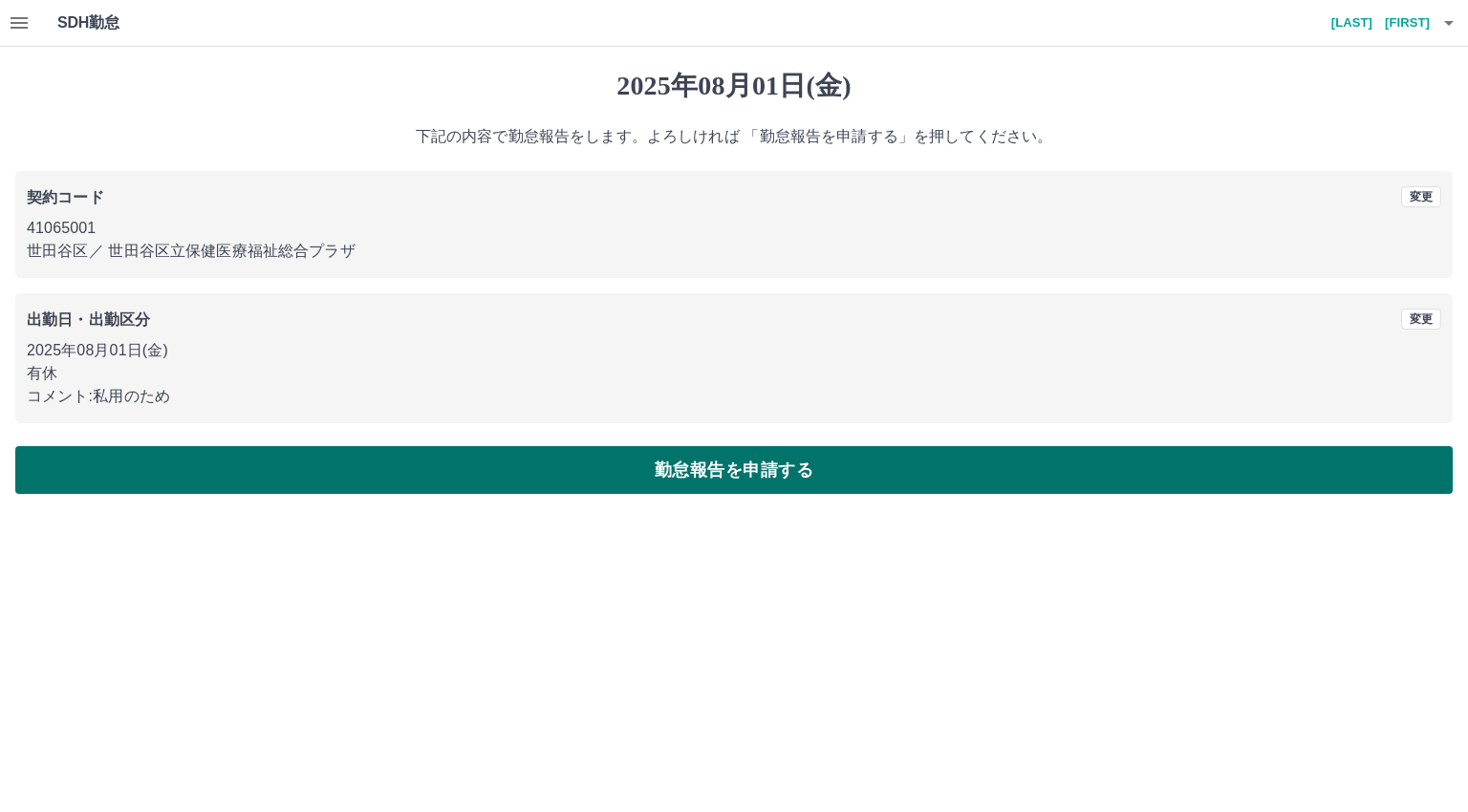 click on "勤怠報告を申請する" at bounding box center [734, 470] 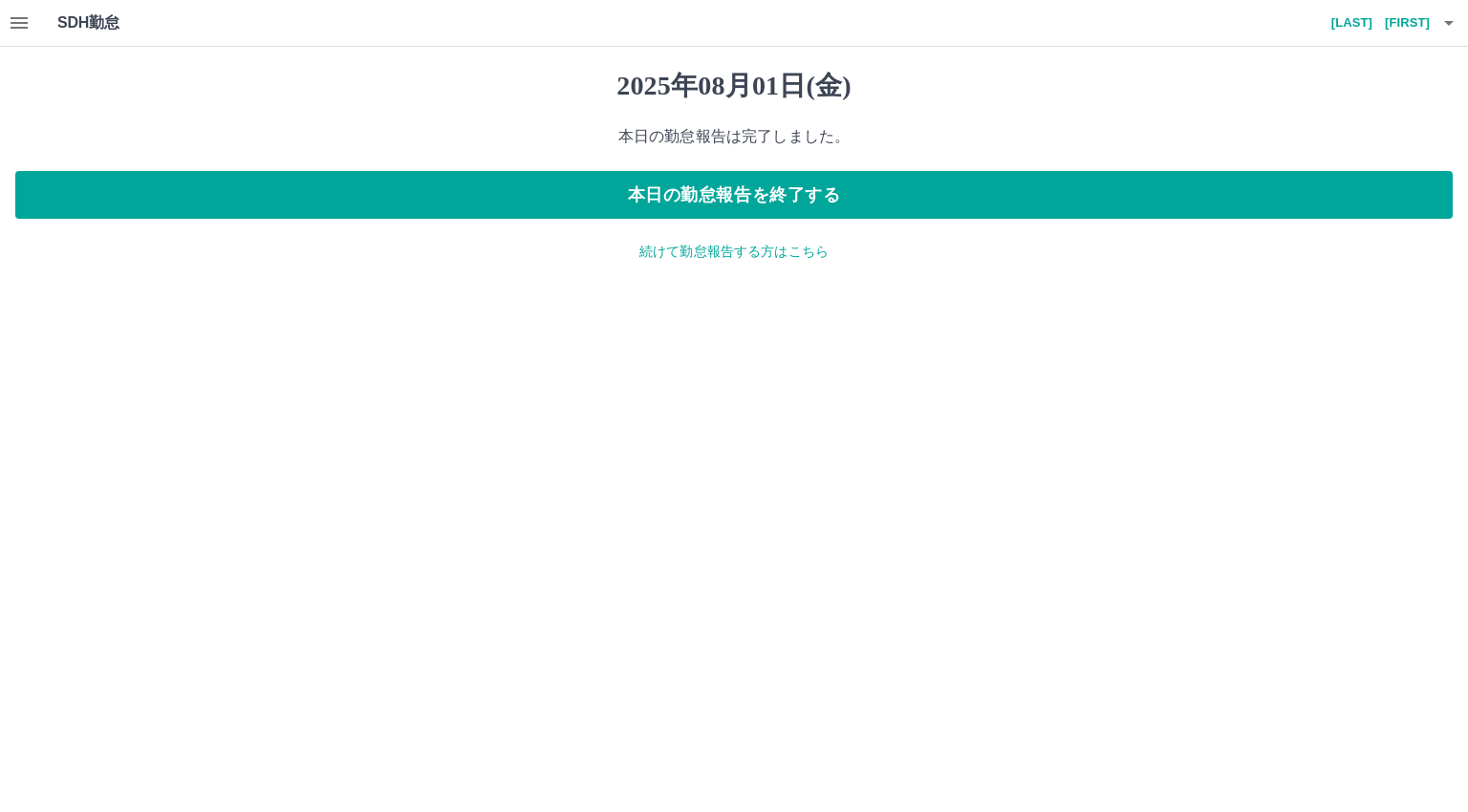 click on "続けて勤怠報告する方はこちら" at bounding box center [734, 251] 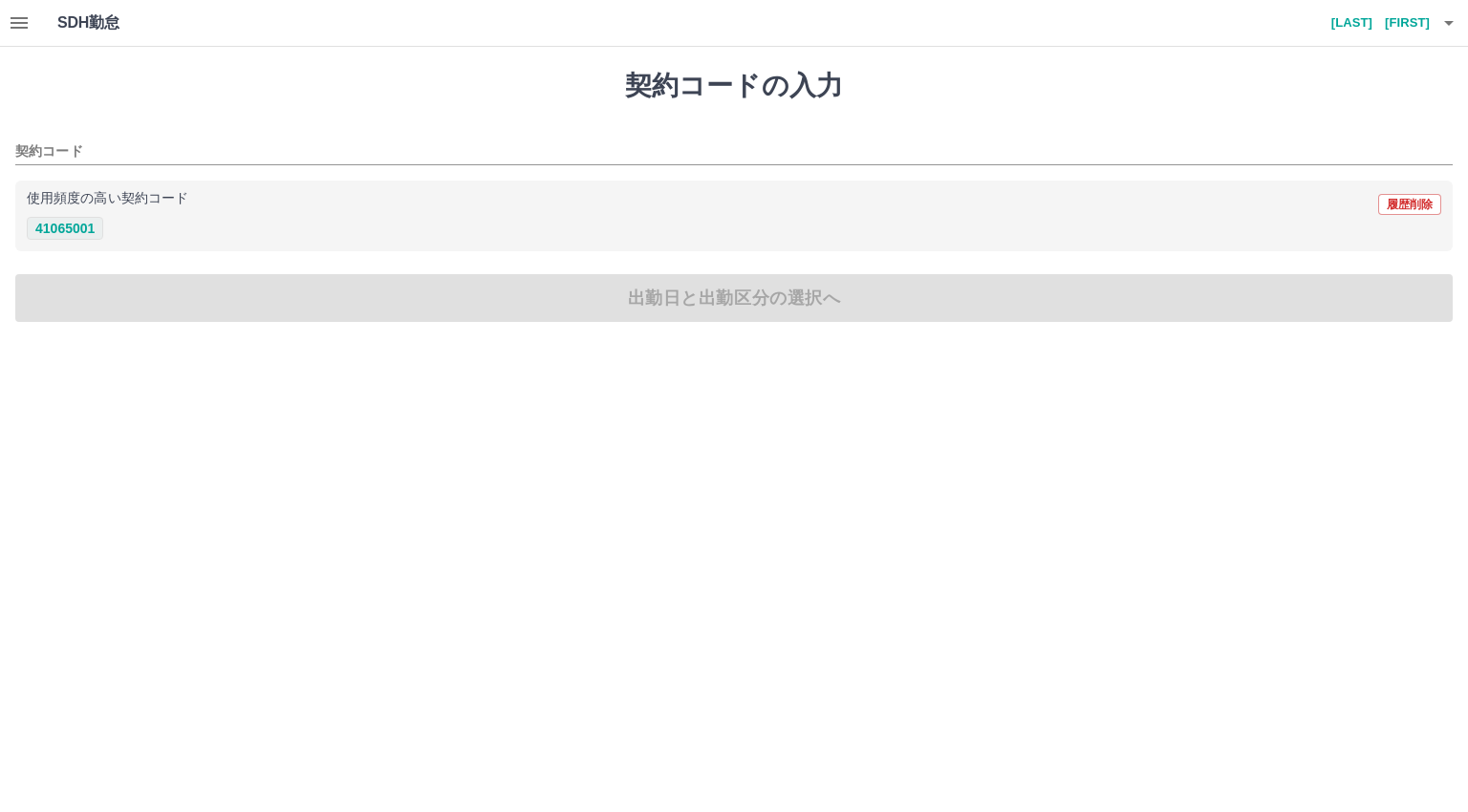 click on "41065001" at bounding box center [65, 228] 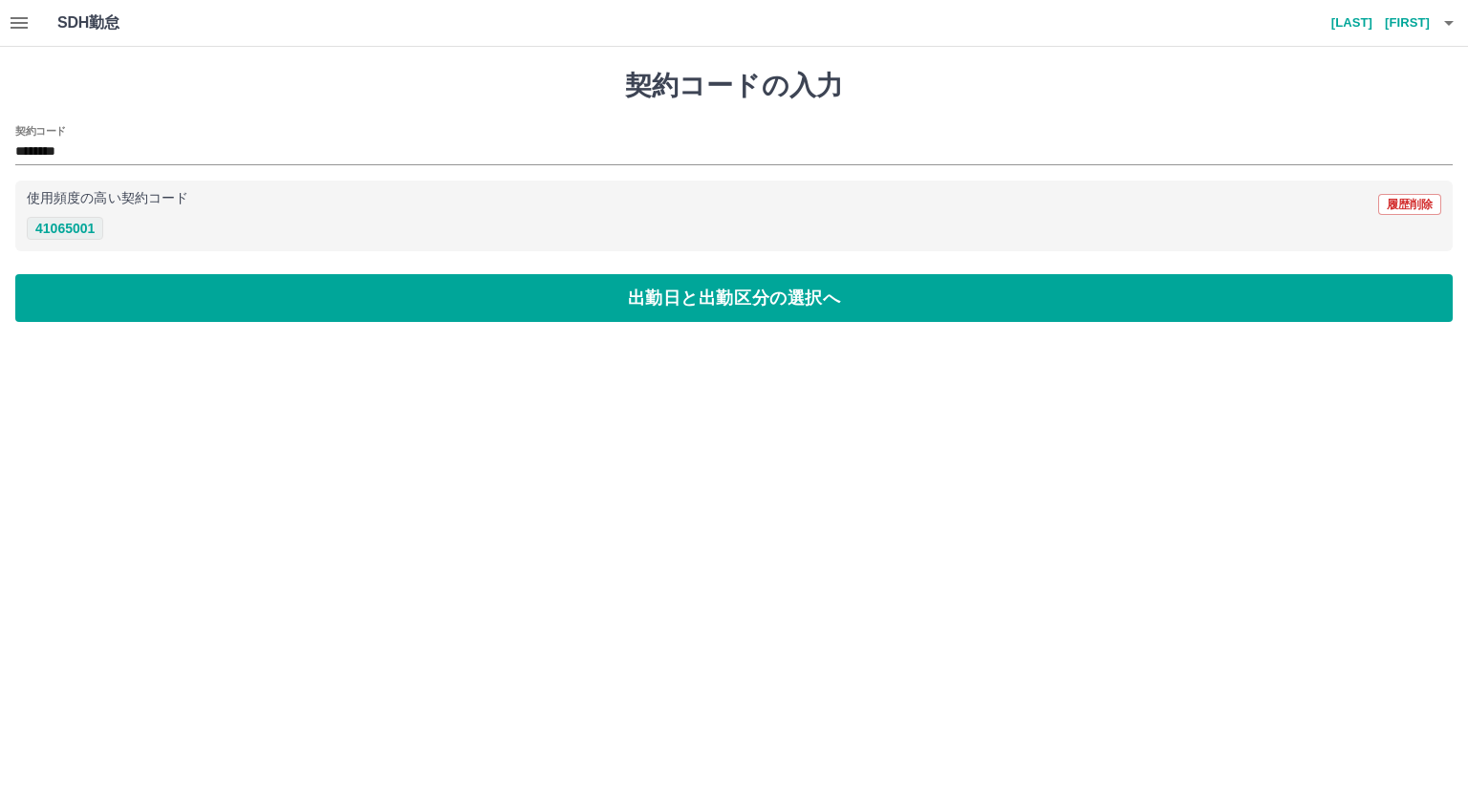 click on "41065001" at bounding box center (65, 228) 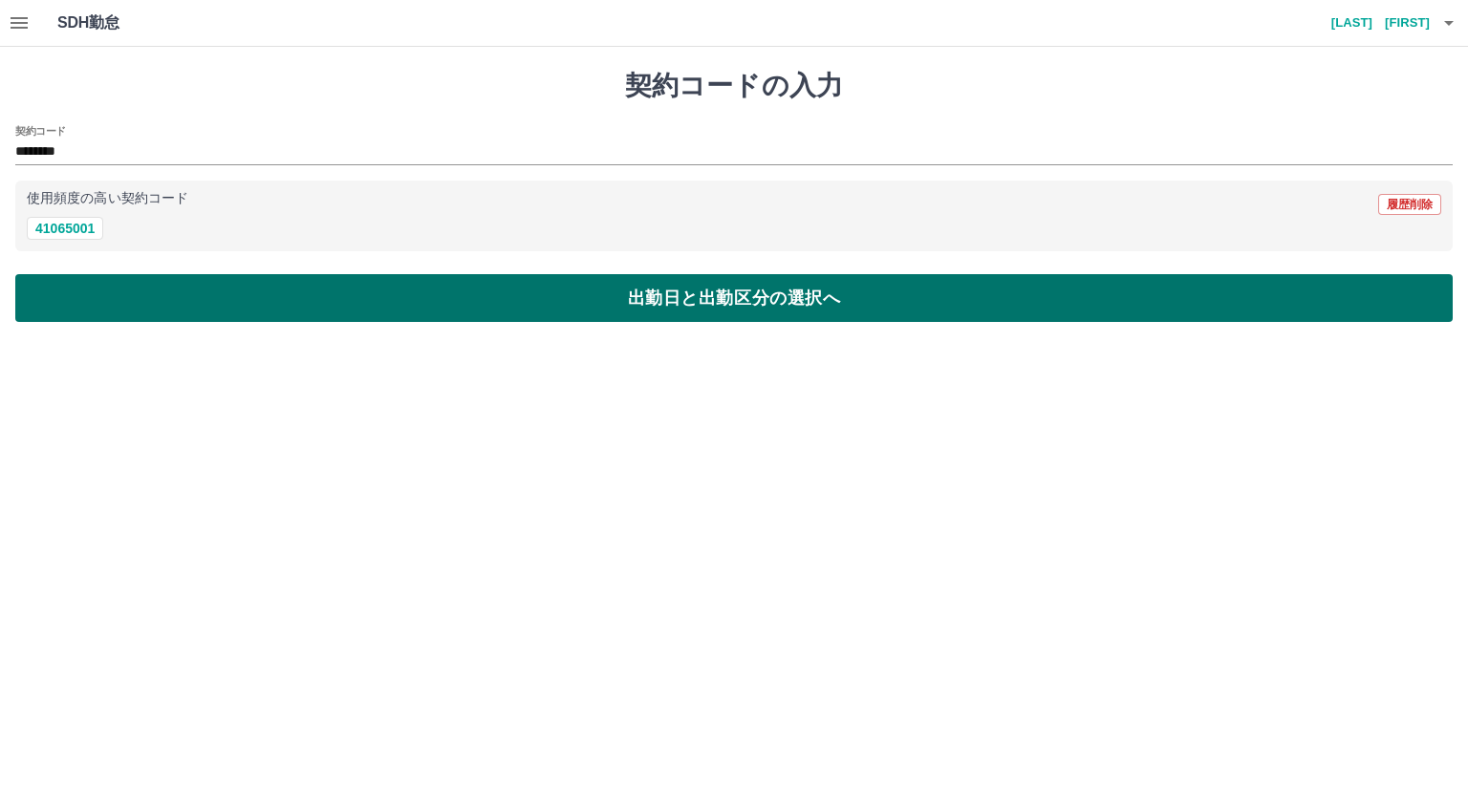 click on "出勤日と出勤区分の選択へ" at bounding box center [734, 298] 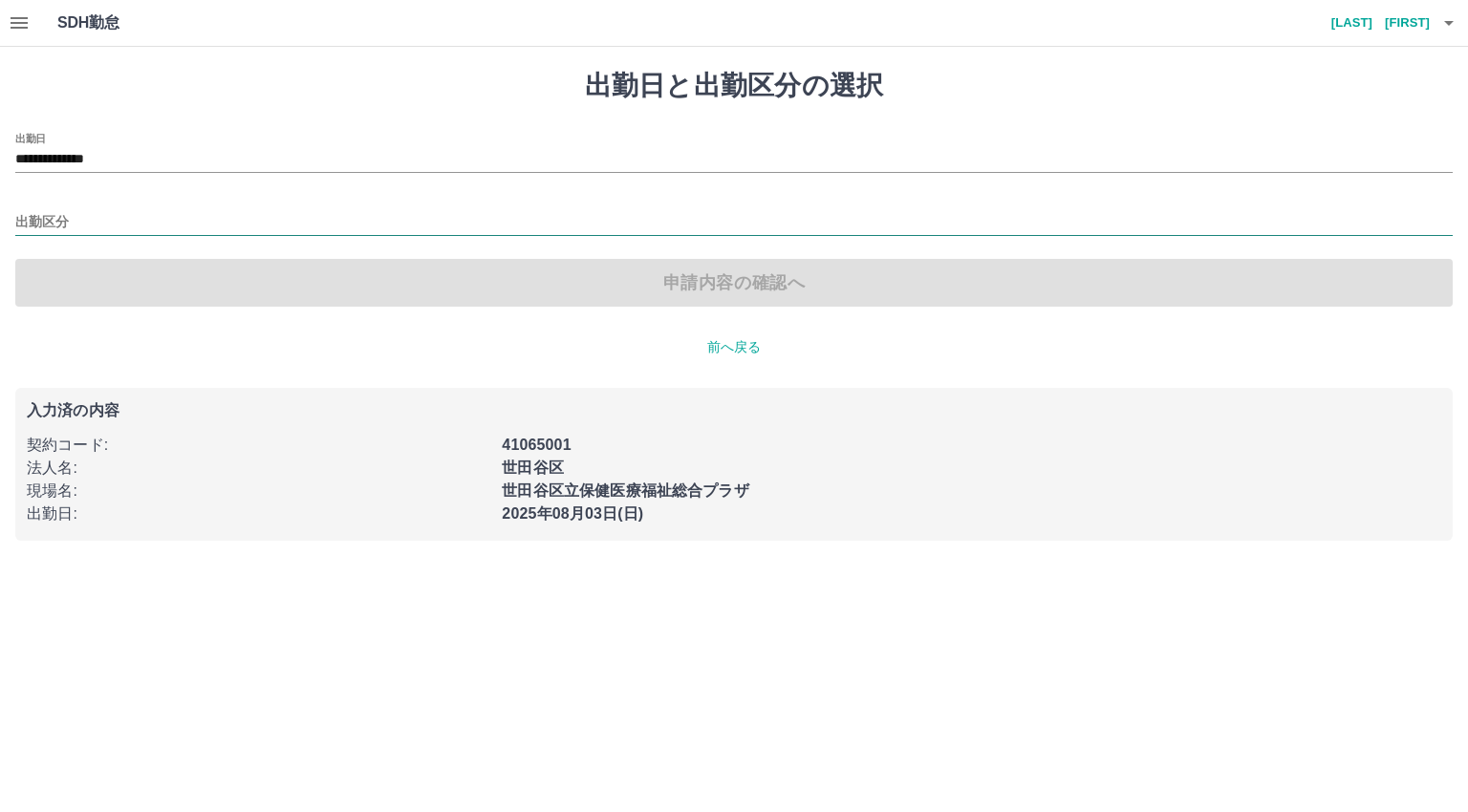 click on "出勤区分" at bounding box center (734, 223) 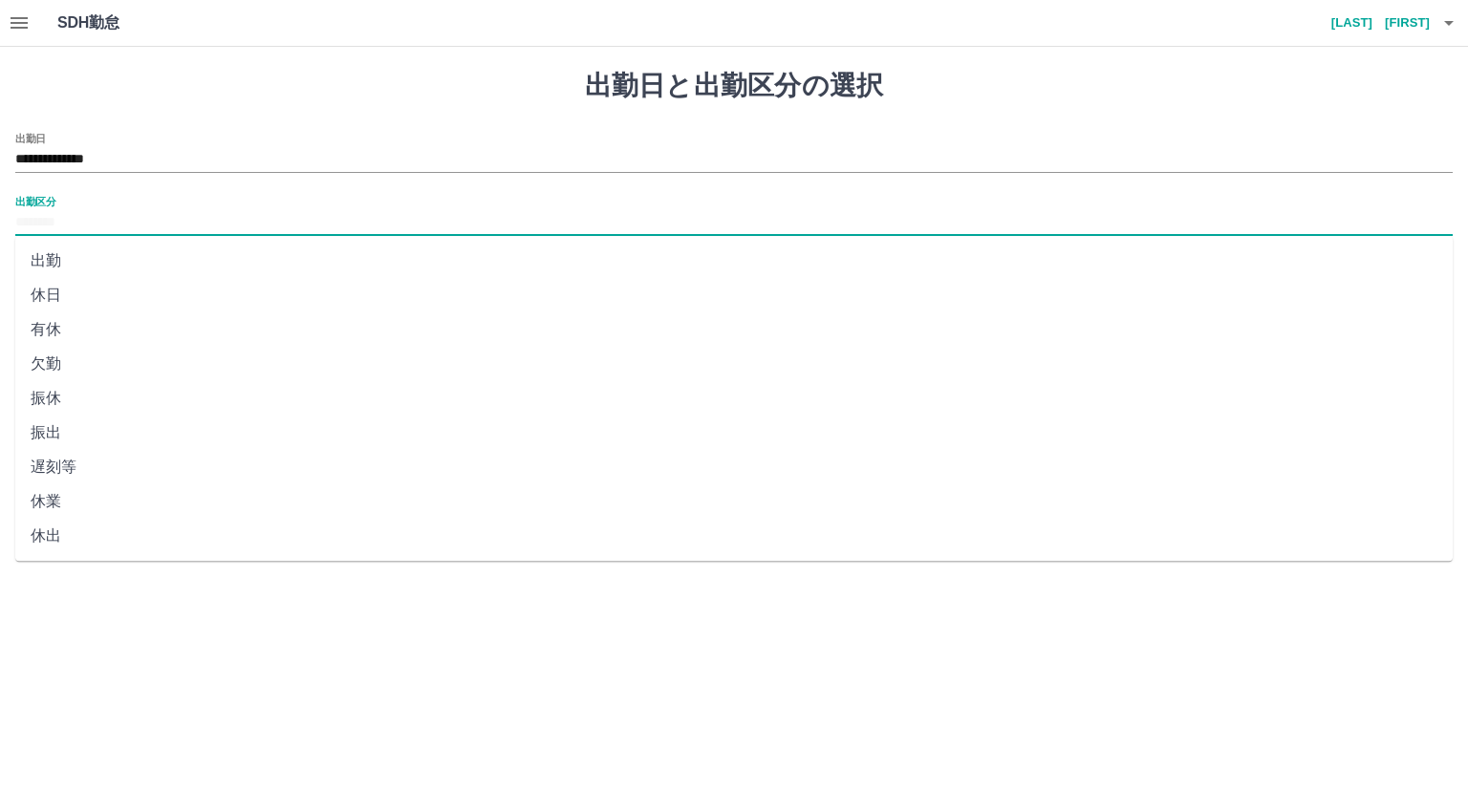 click on "出勤" at bounding box center (734, 261) 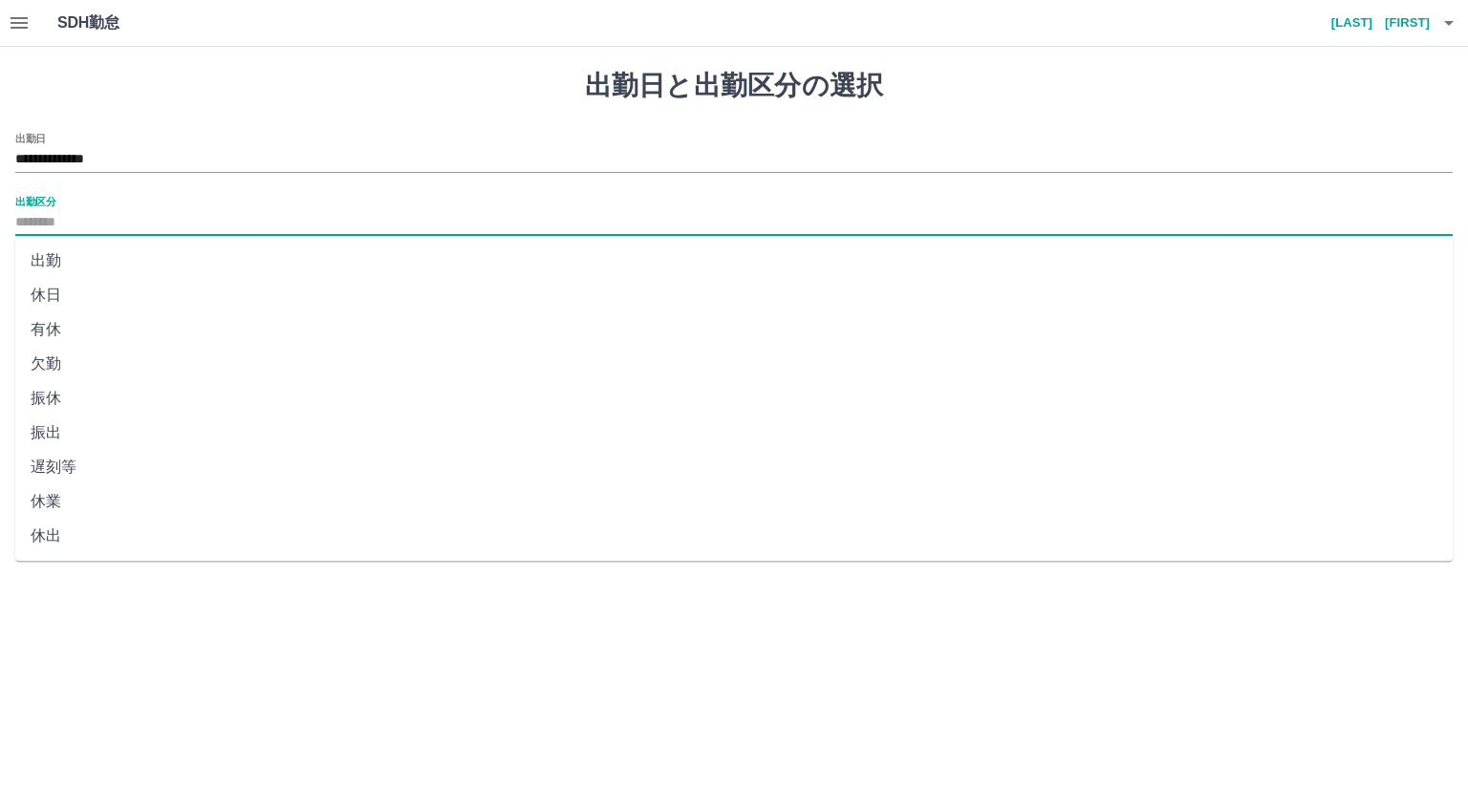 type on "**" 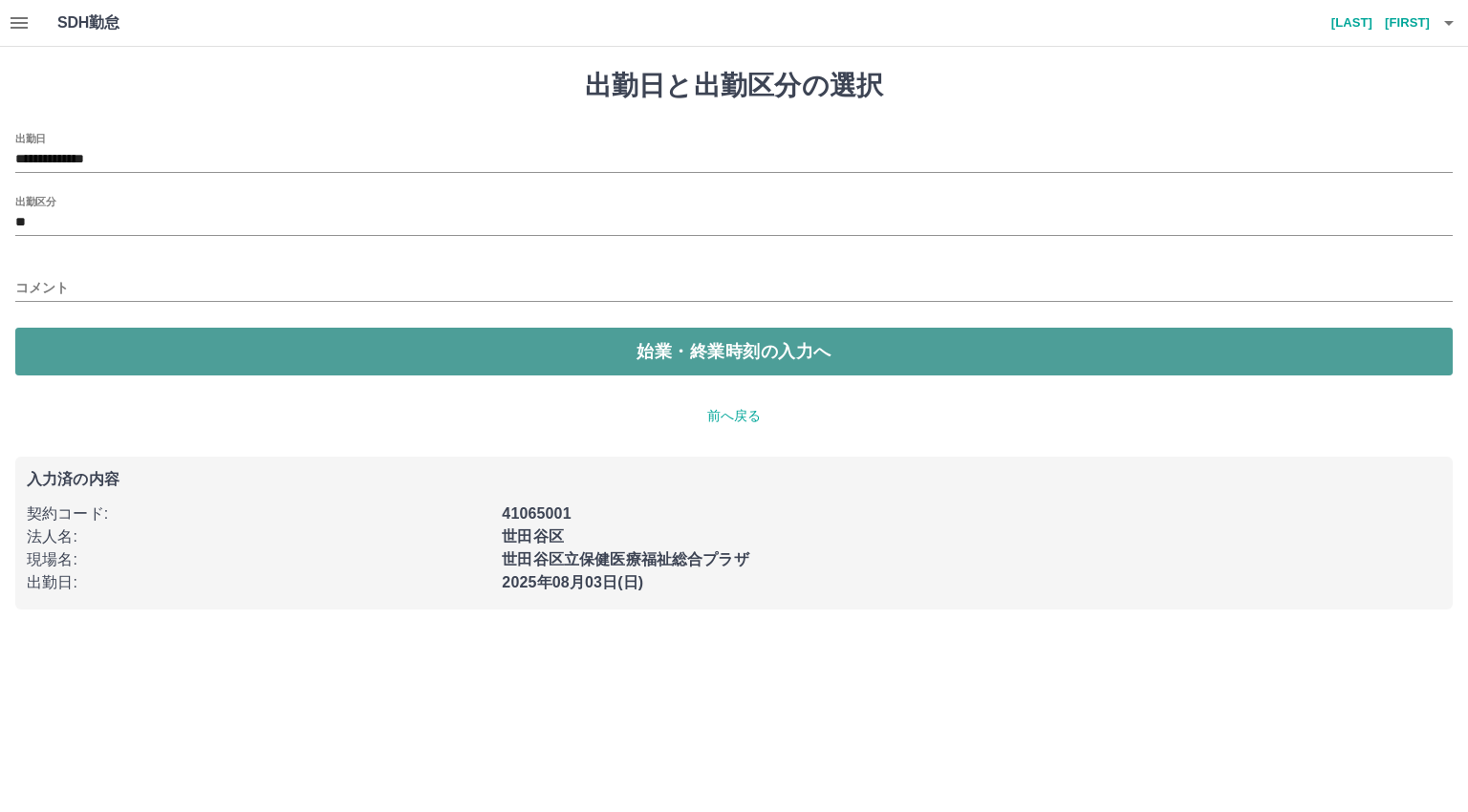 click on "始業・終業時刻の入力へ" at bounding box center (734, 352) 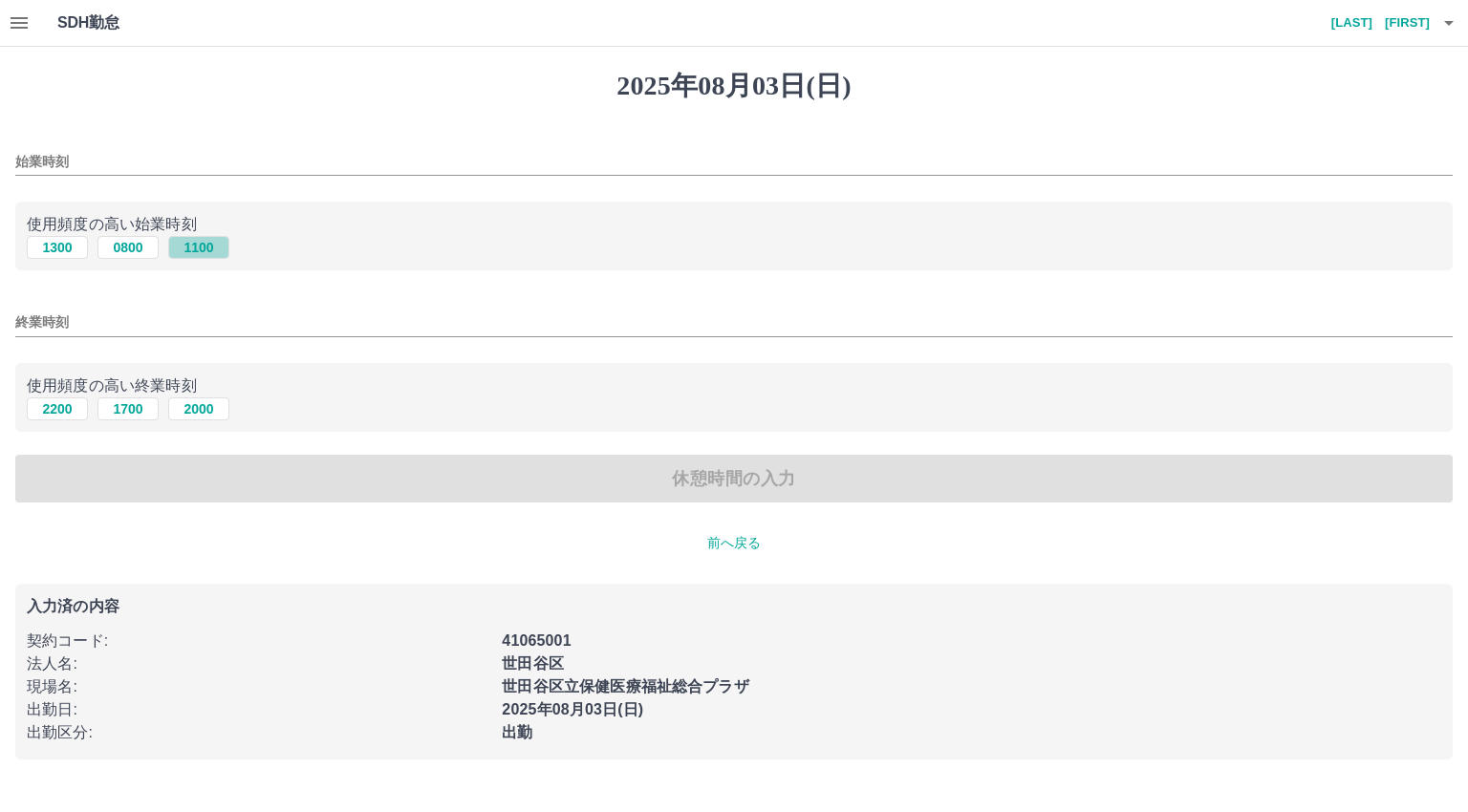 click on "1100" at bounding box center [199, 247] 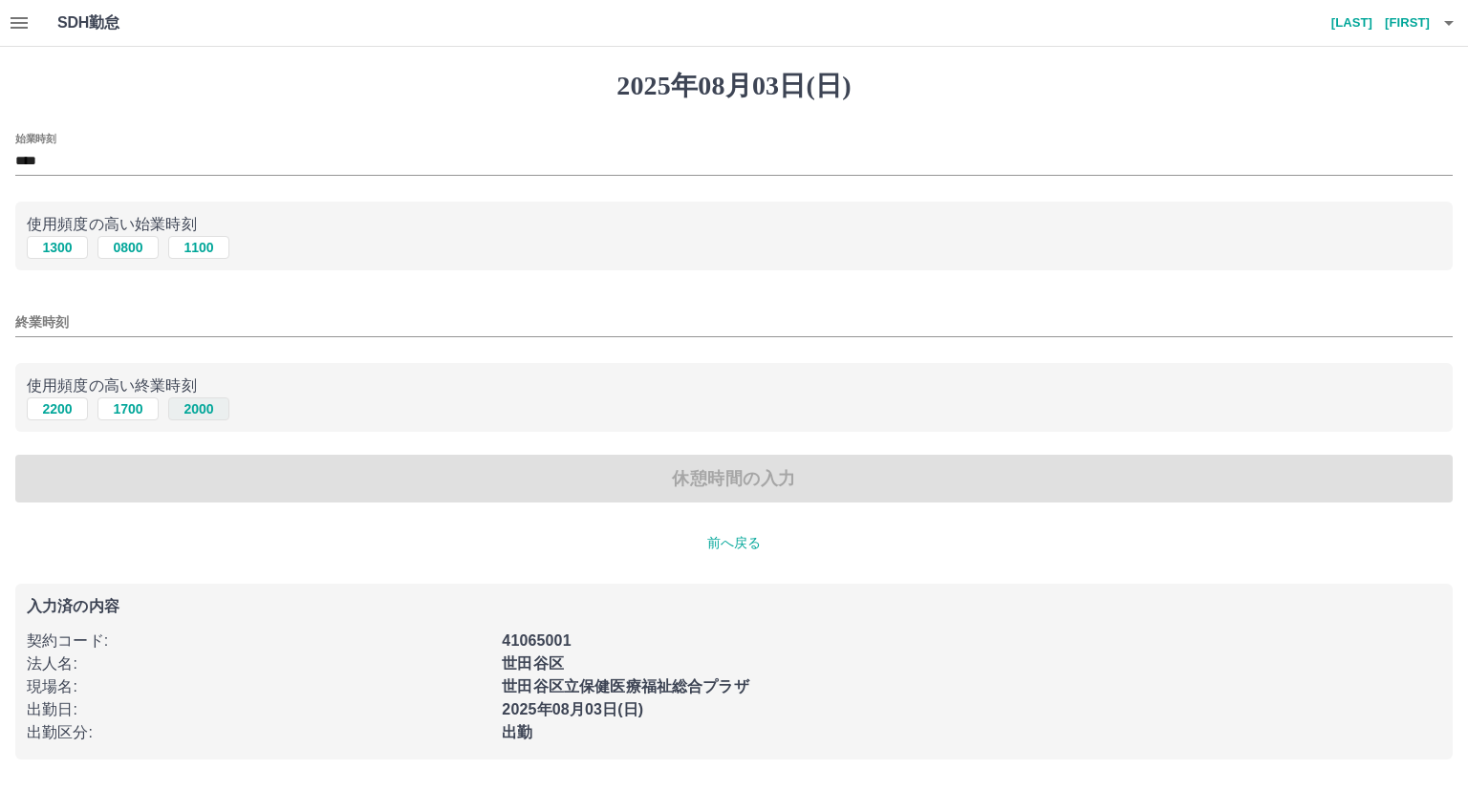 click on "2000" at bounding box center (199, 409) 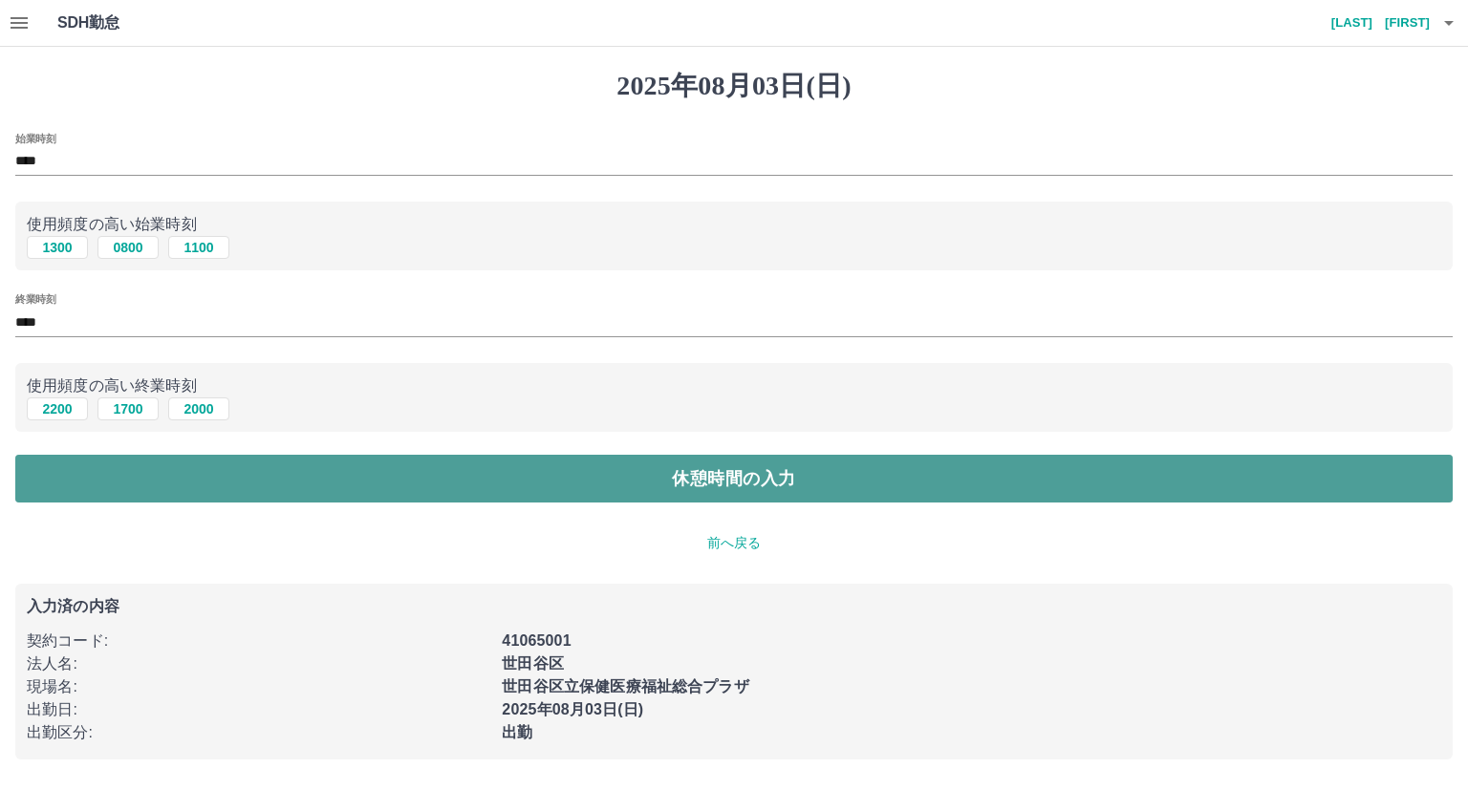 click on "休憩時間の入力" at bounding box center (734, 479) 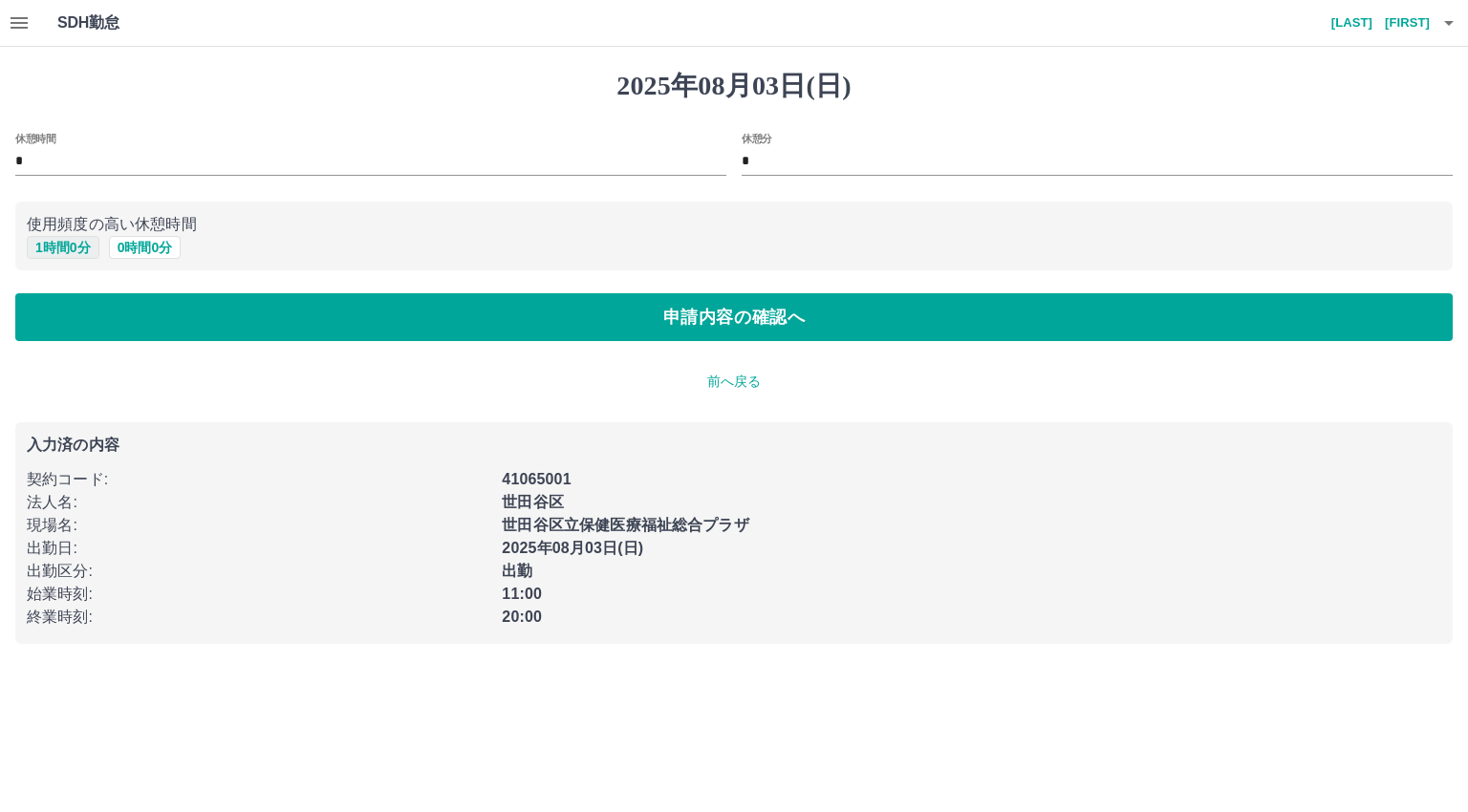 click on "1 時間 0 分" at bounding box center [63, 247] 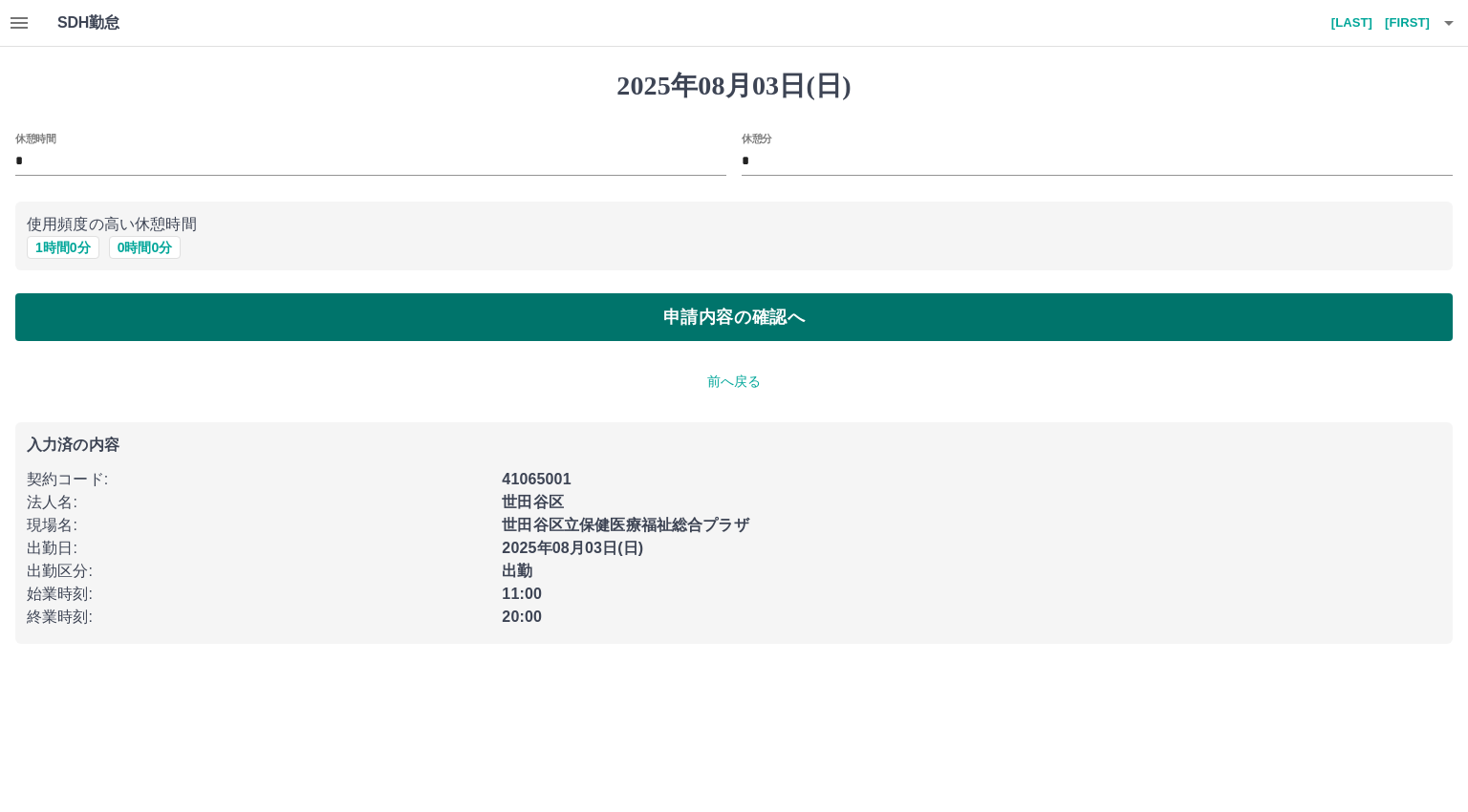click on "申請内容の確認へ" at bounding box center [734, 317] 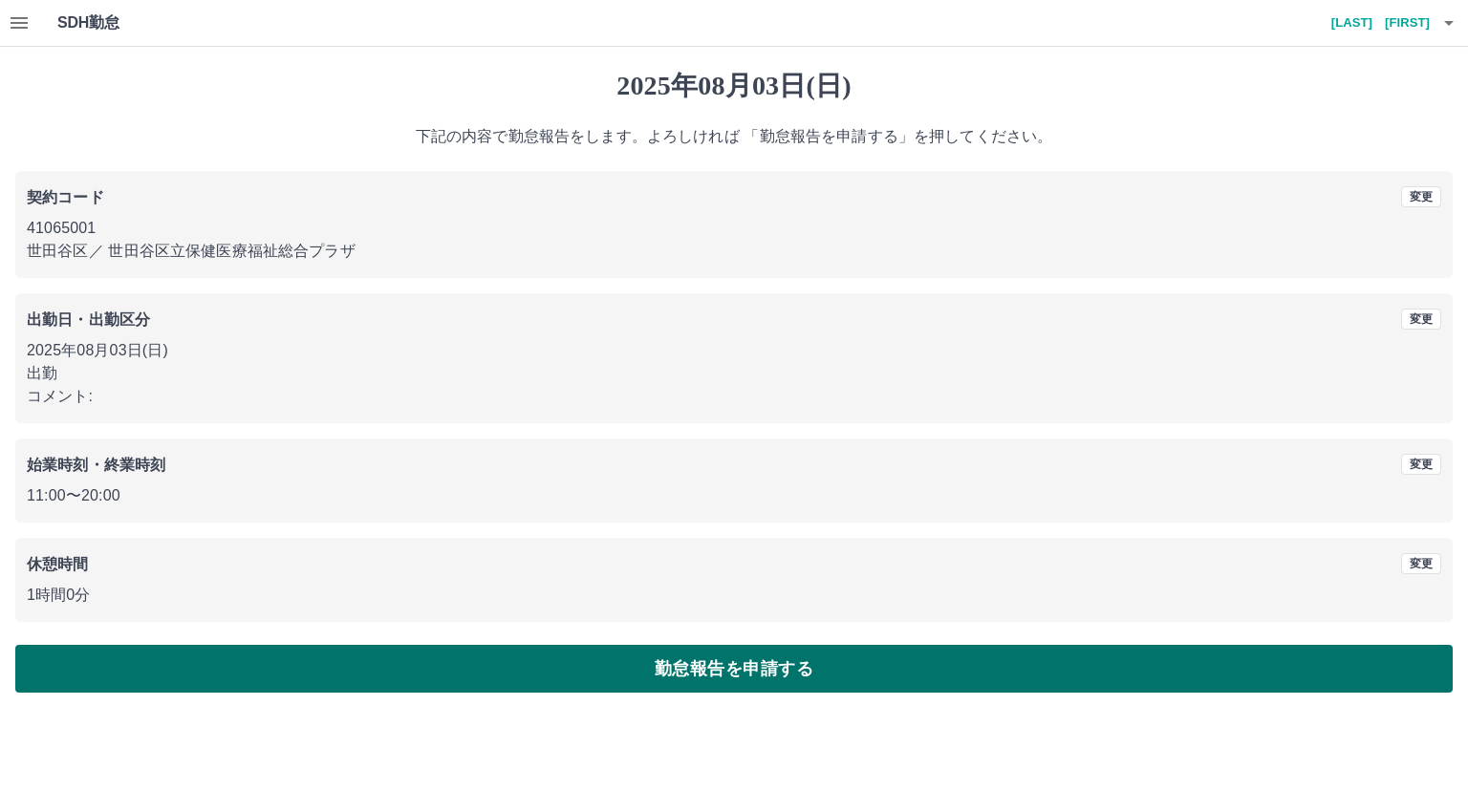 click on "勤怠報告を申請する" at bounding box center (734, 669) 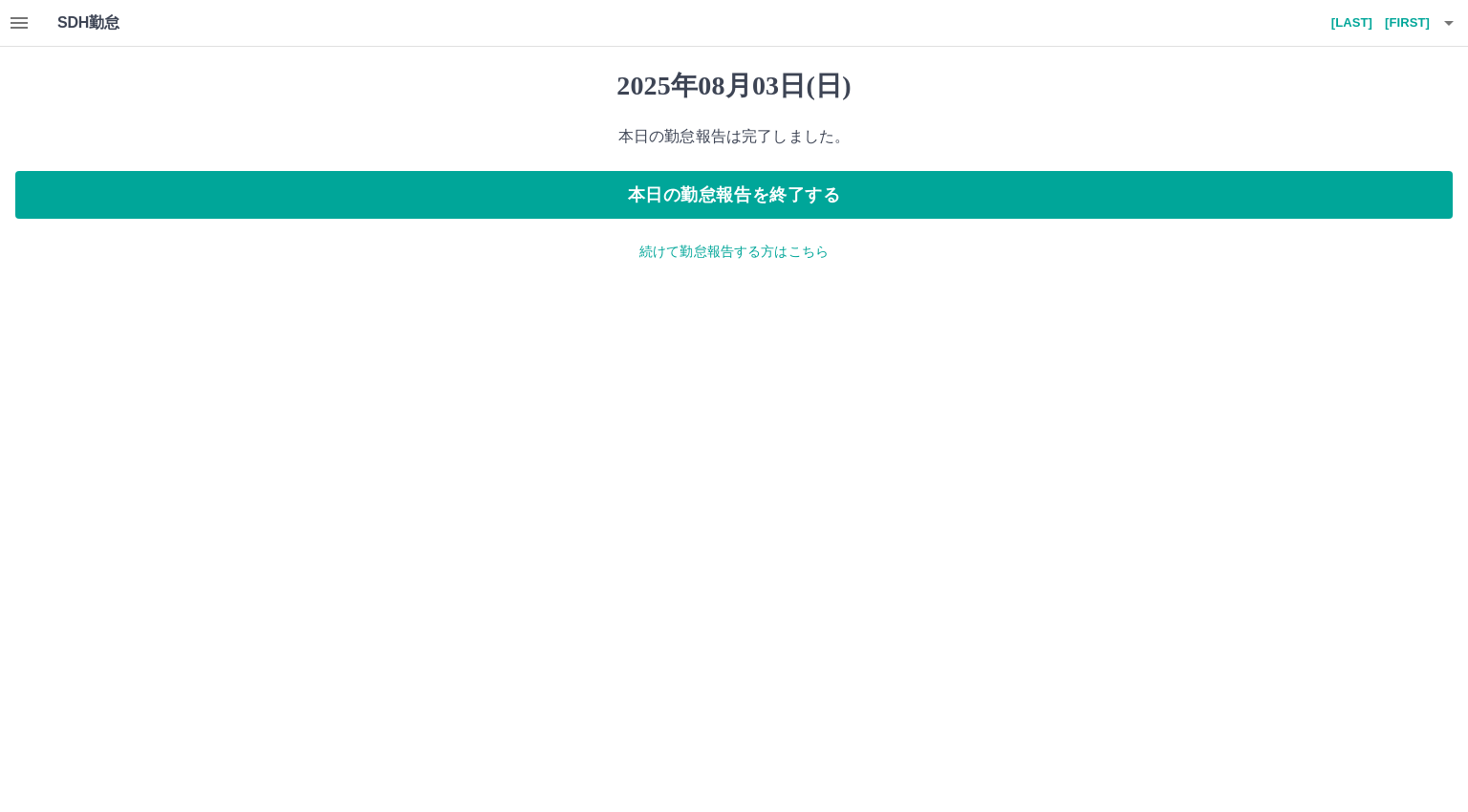 click 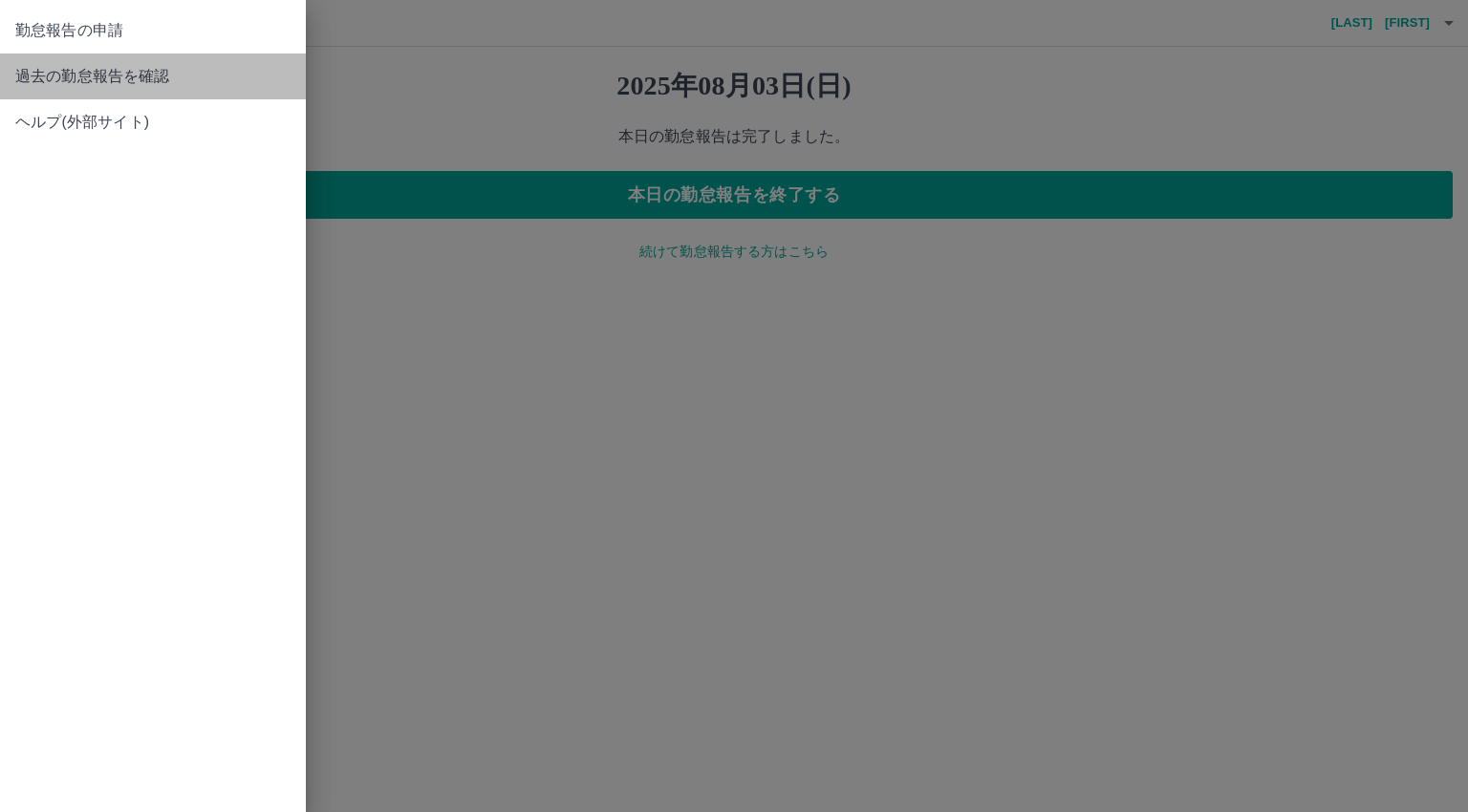 click on "過去の勤怠報告を確認" at bounding box center [153, 76] 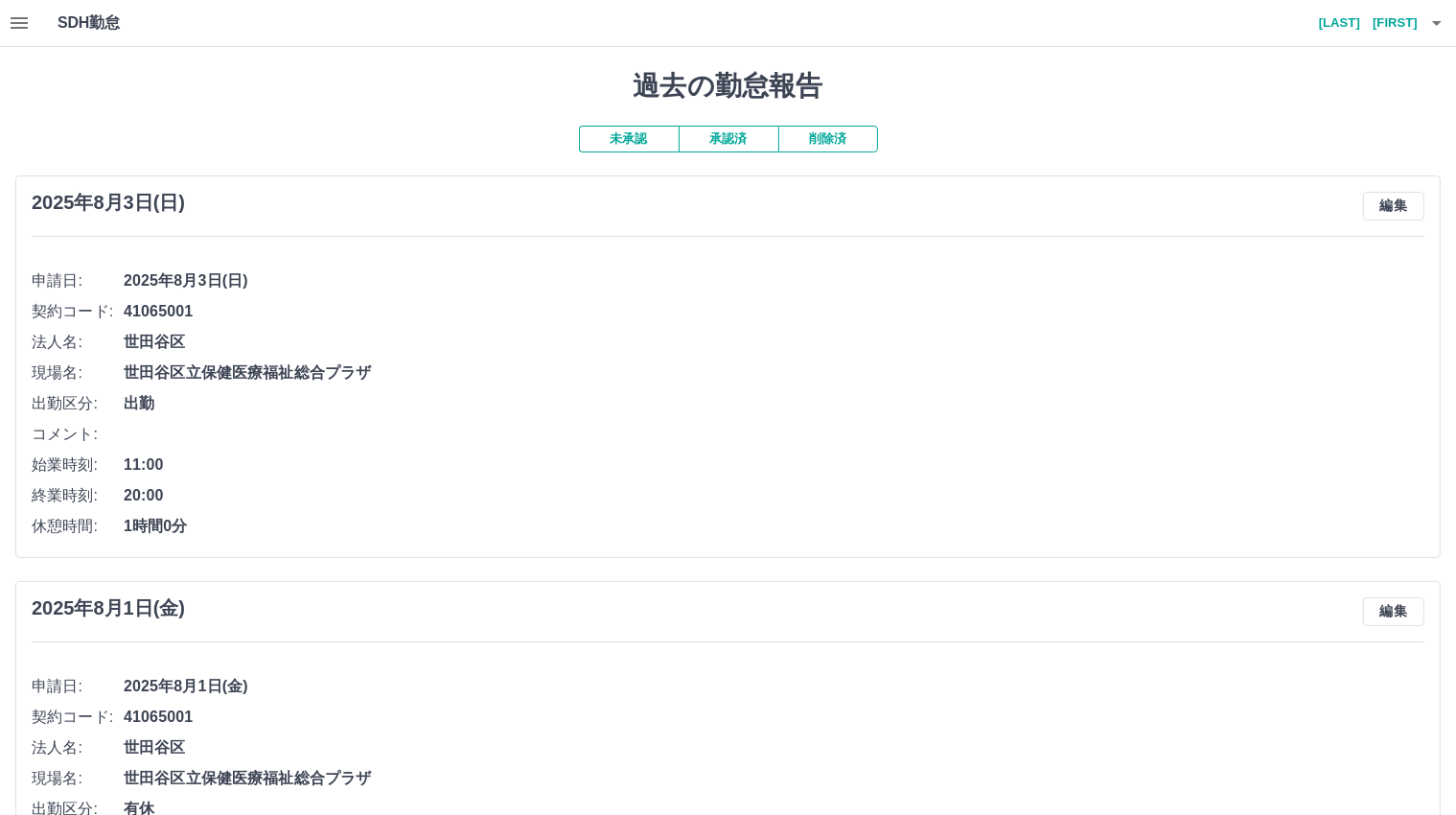 click on "未承認" at bounding box center (629, 139) 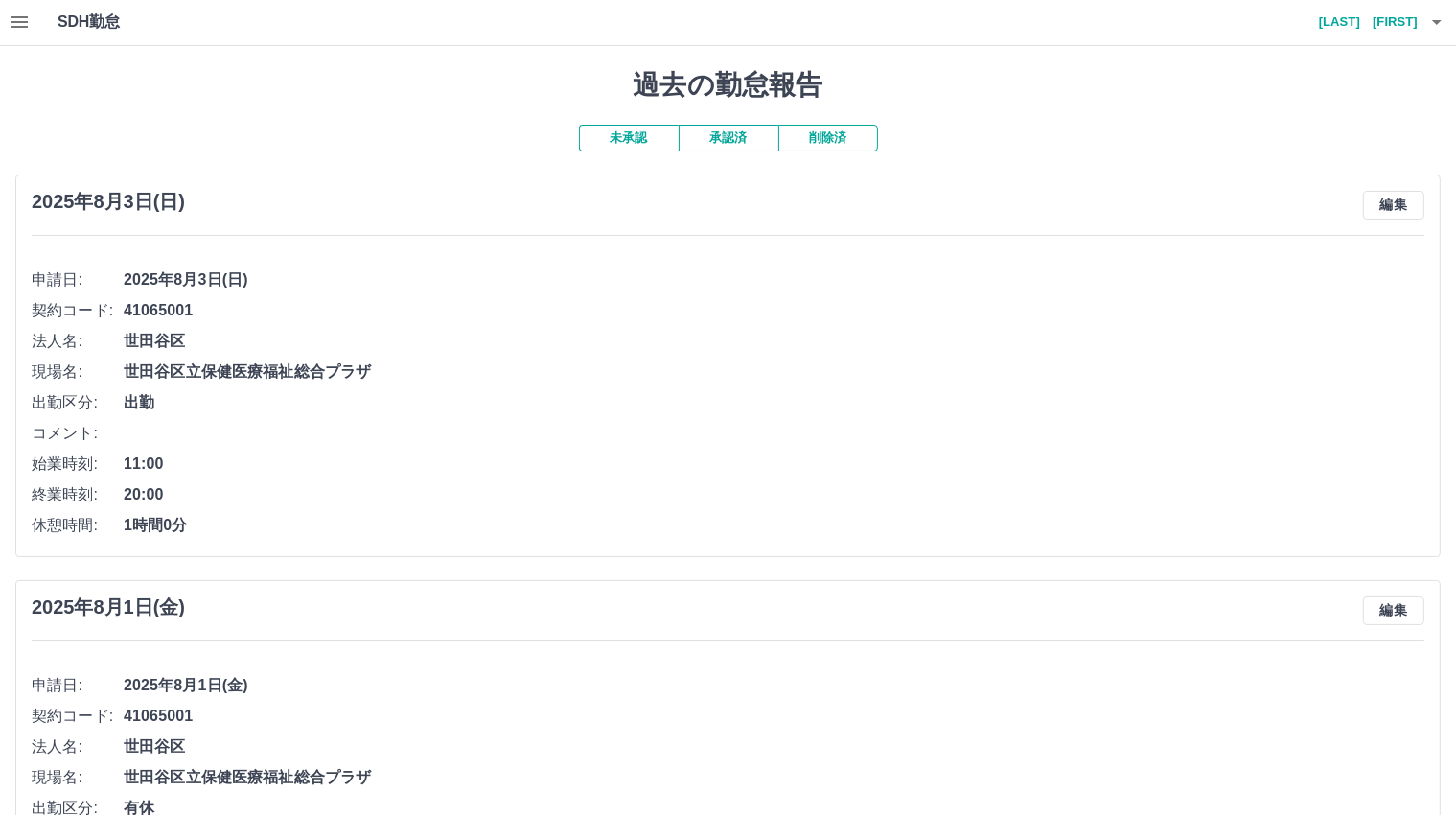 scroll, scrollTop: 0, scrollLeft: 0, axis: both 